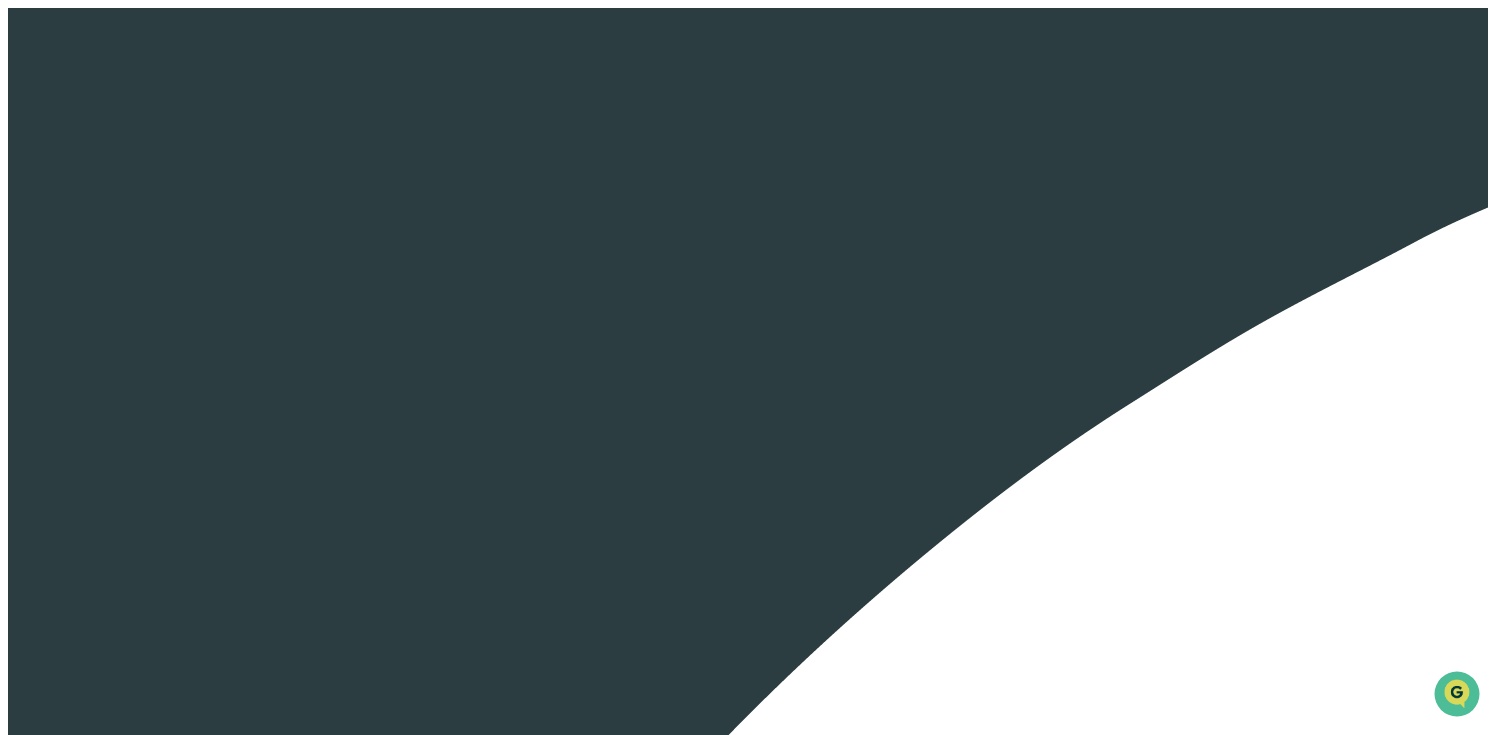 scroll, scrollTop: 0, scrollLeft: 0, axis: both 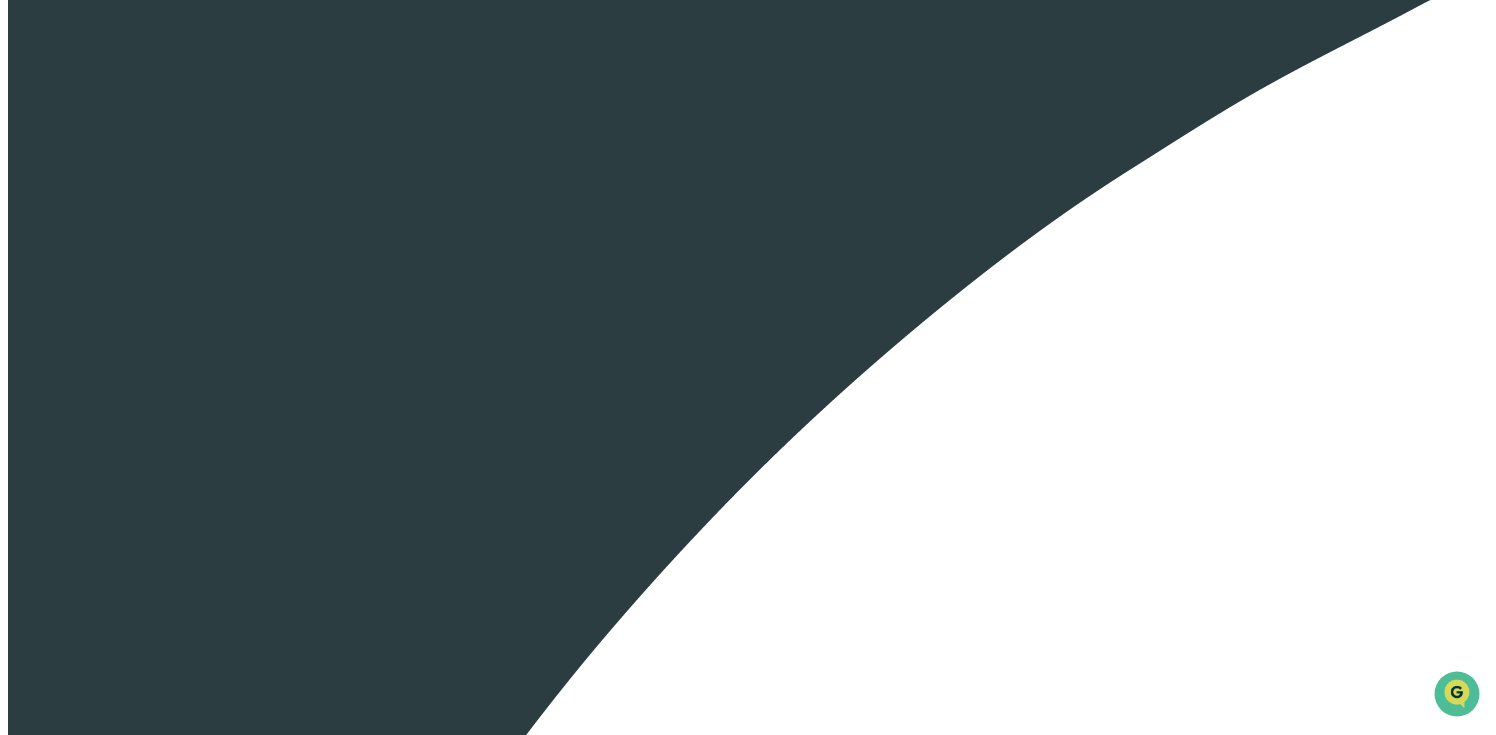 click 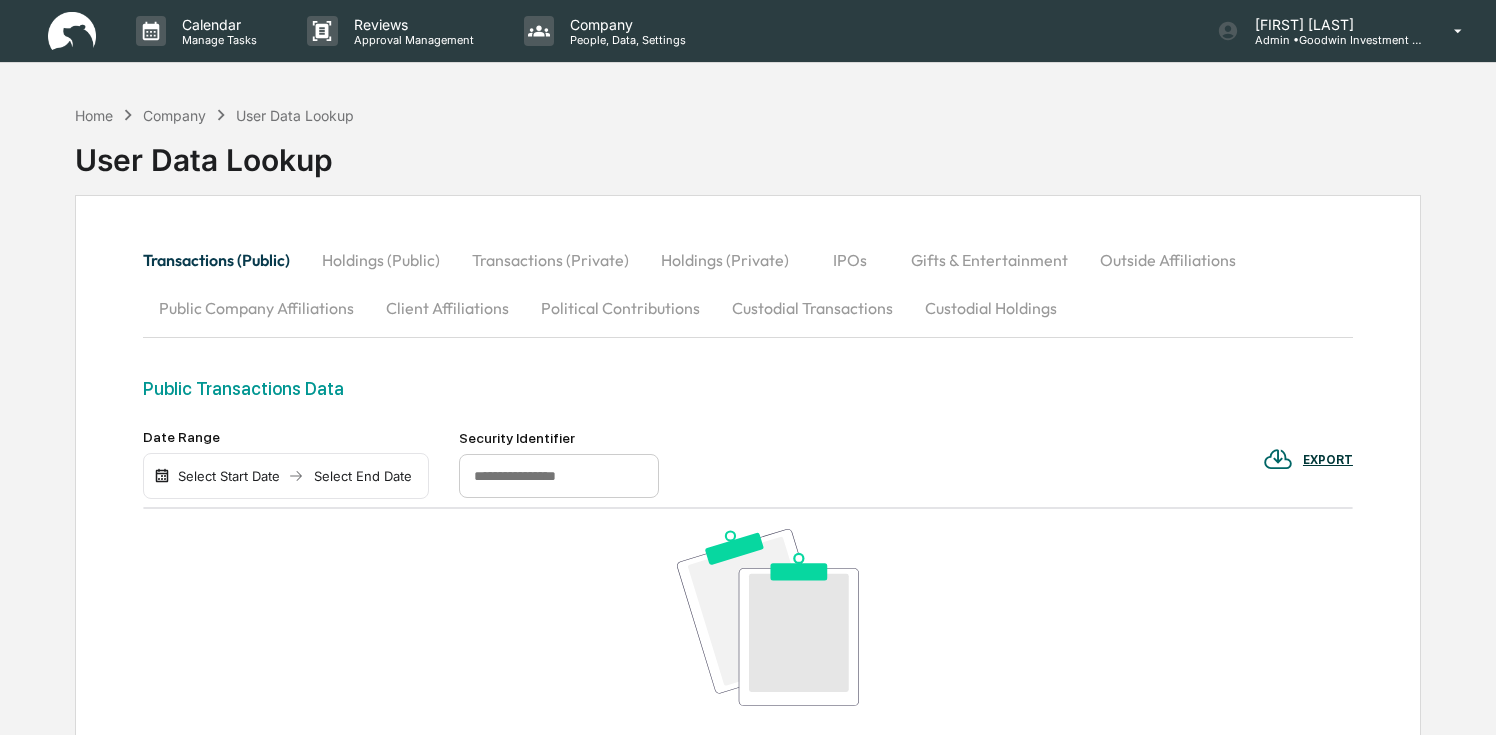 scroll, scrollTop: 0, scrollLeft: 0, axis: both 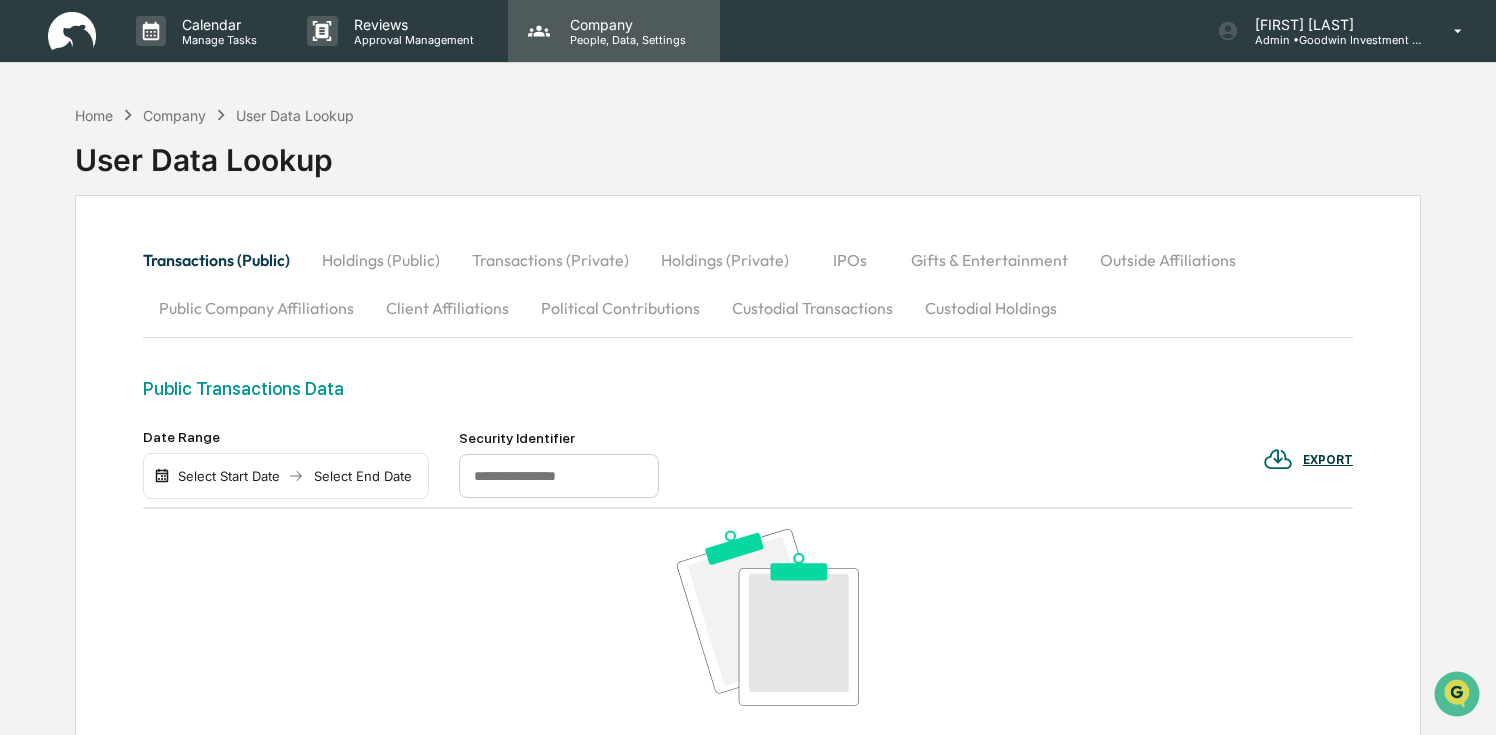 click on "Company" at bounding box center (625, 24) 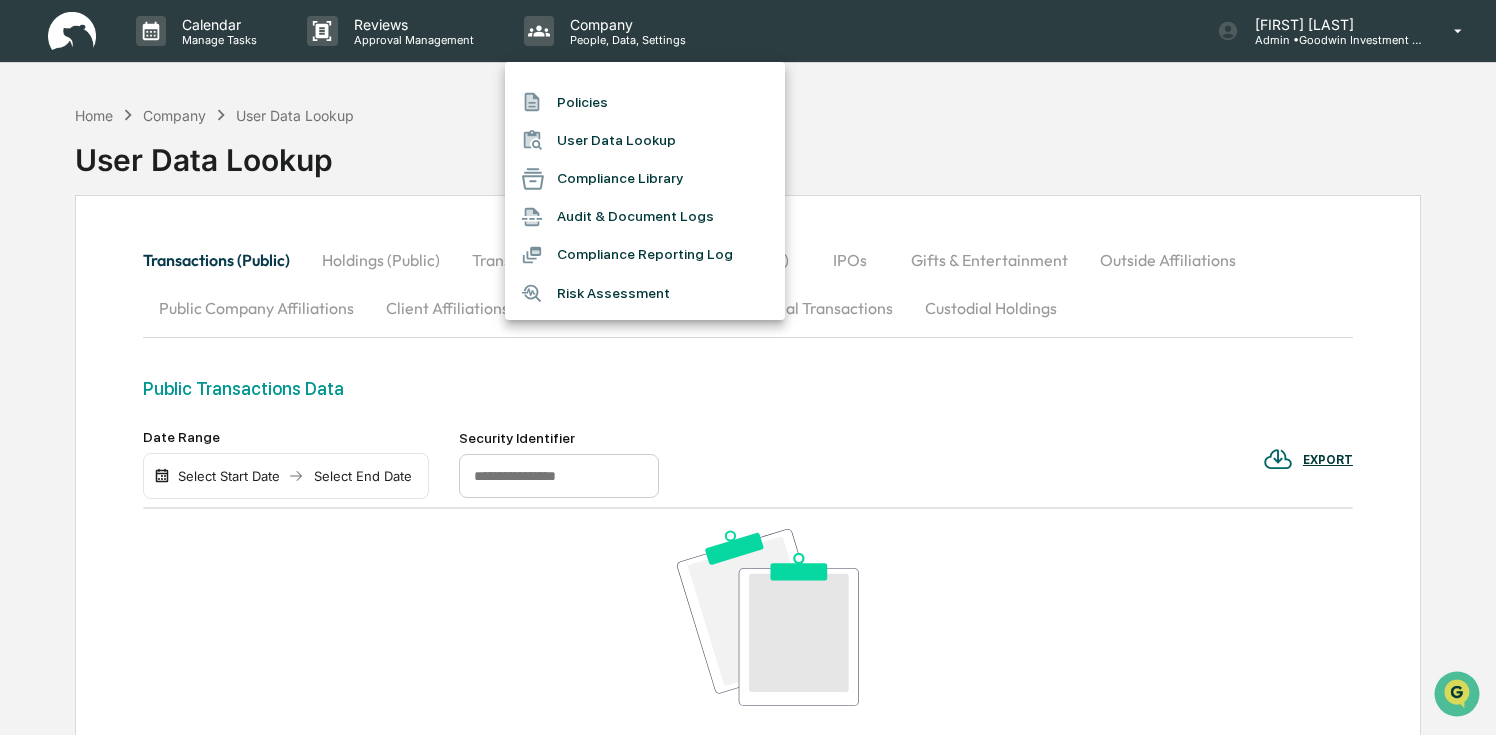 click at bounding box center (748, 367) 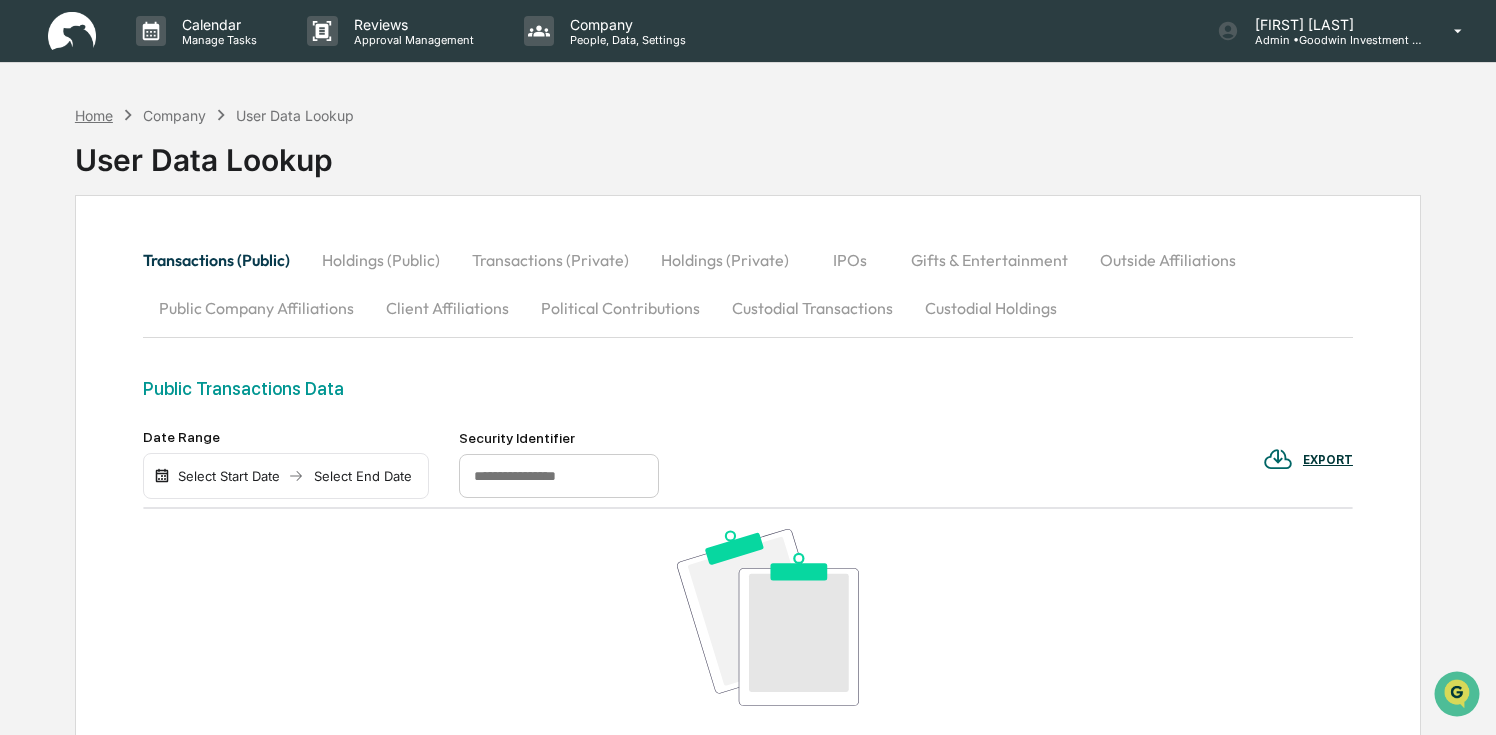 click on "Home" at bounding box center [94, 115] 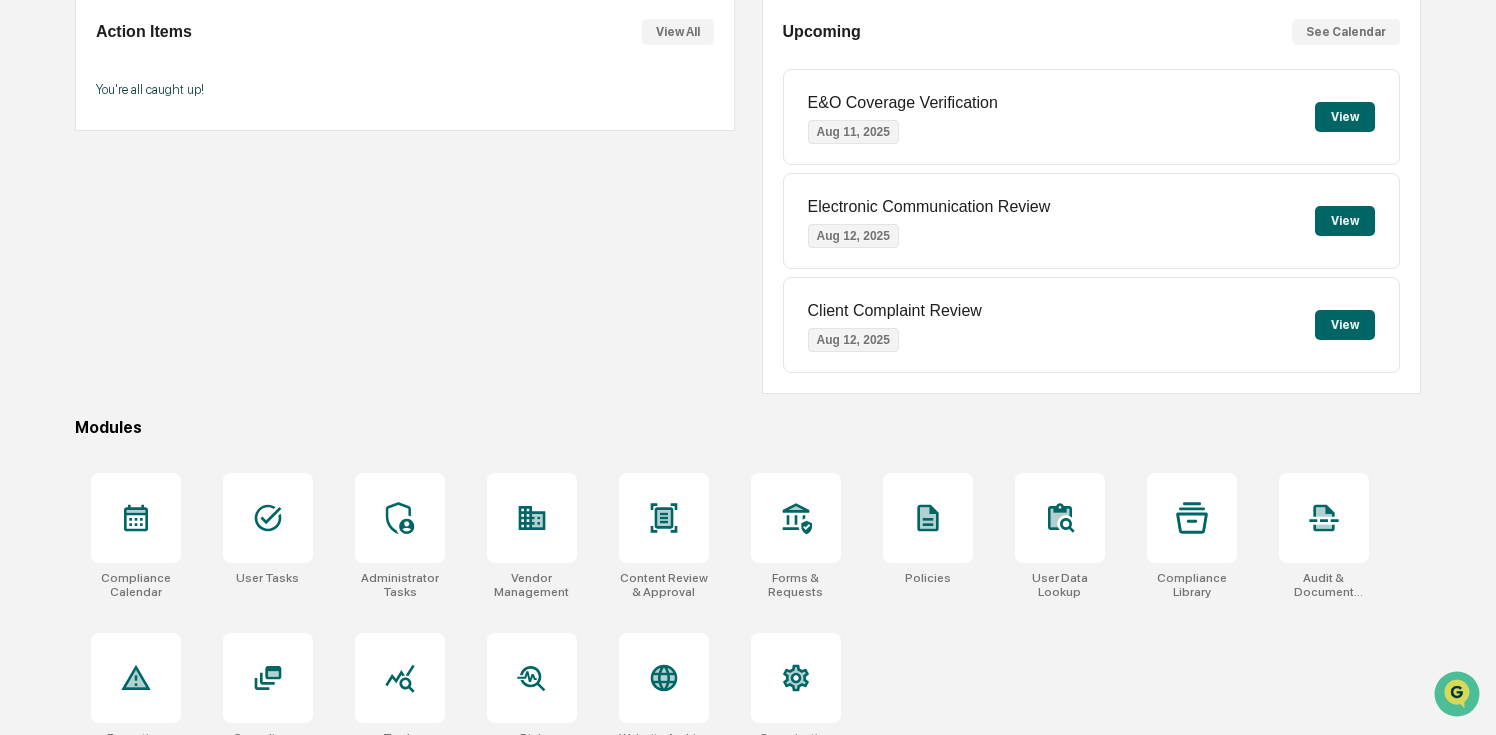 scroll, scrollTop: 234, scrollLeft: 0, axis: vertical 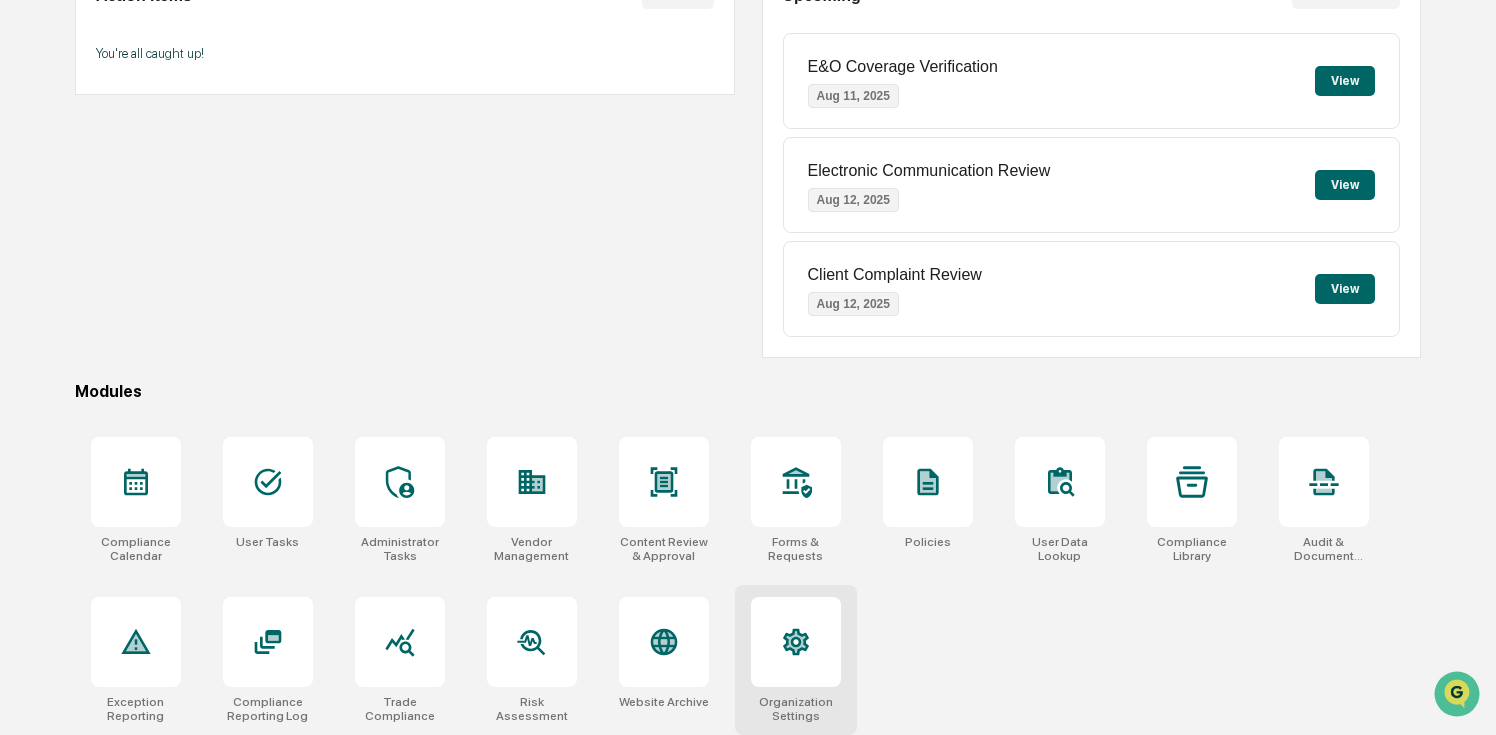 click at bounding box center (796, 642) 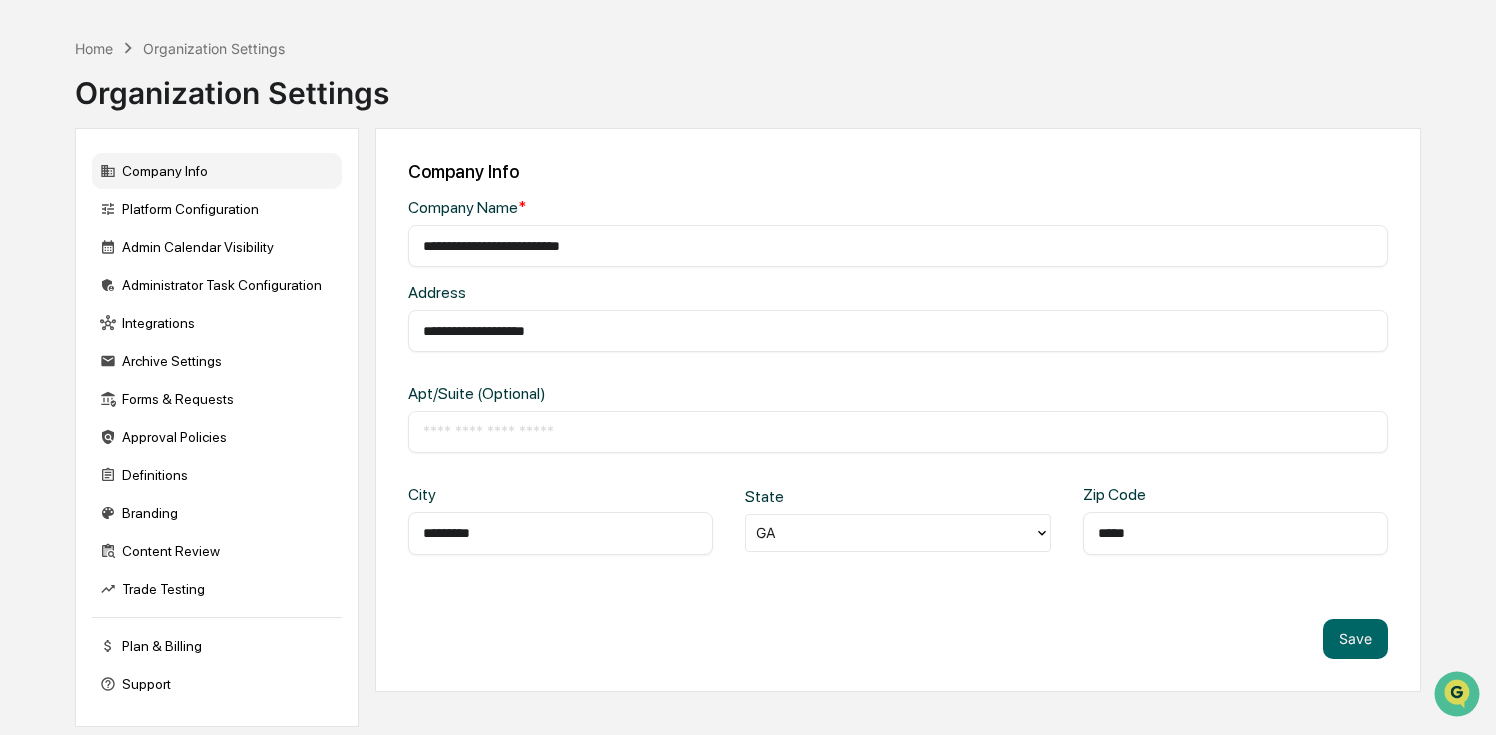 scroll, scrollTop: 95, scrollLeft: 0, axis: vertical 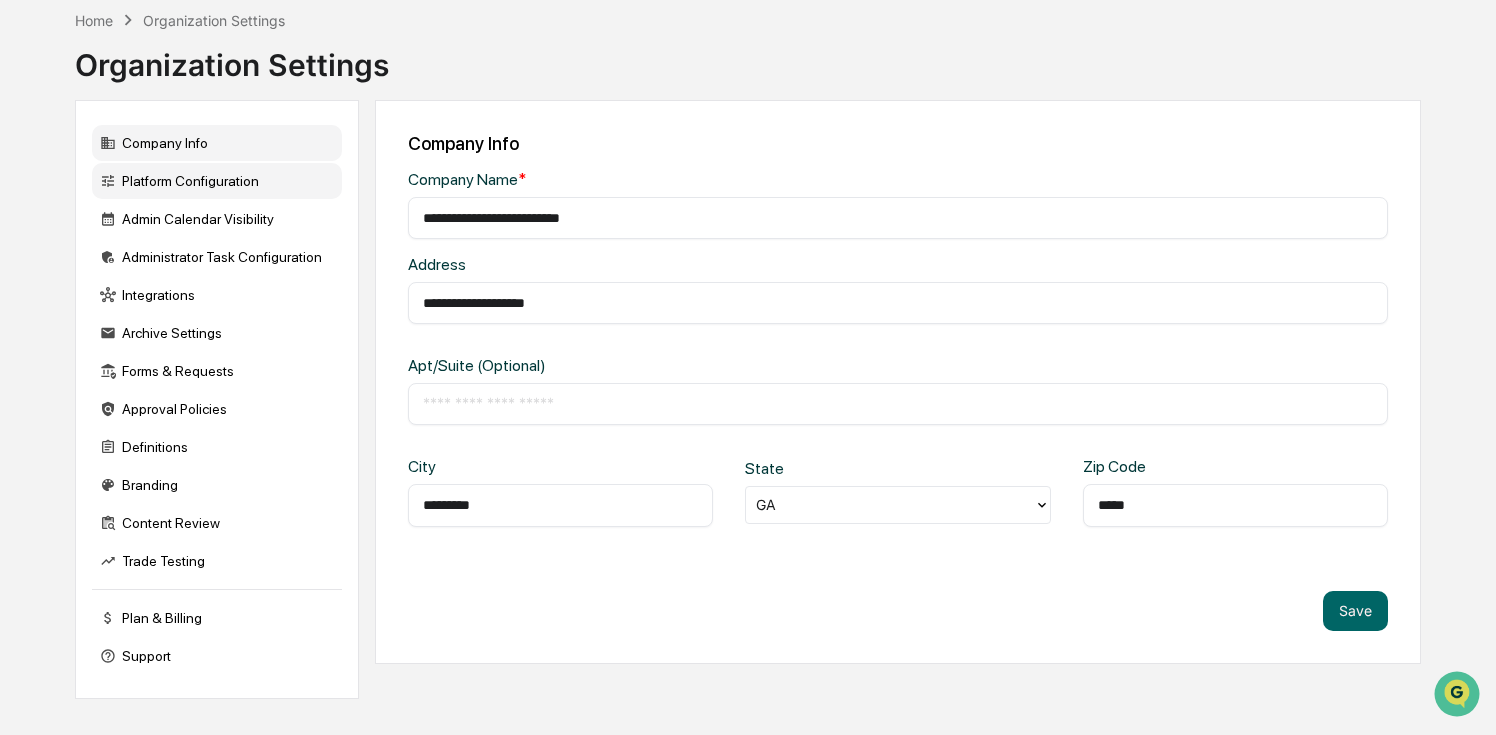 click on "Platform Configuration" at bounding box center [217, 181] 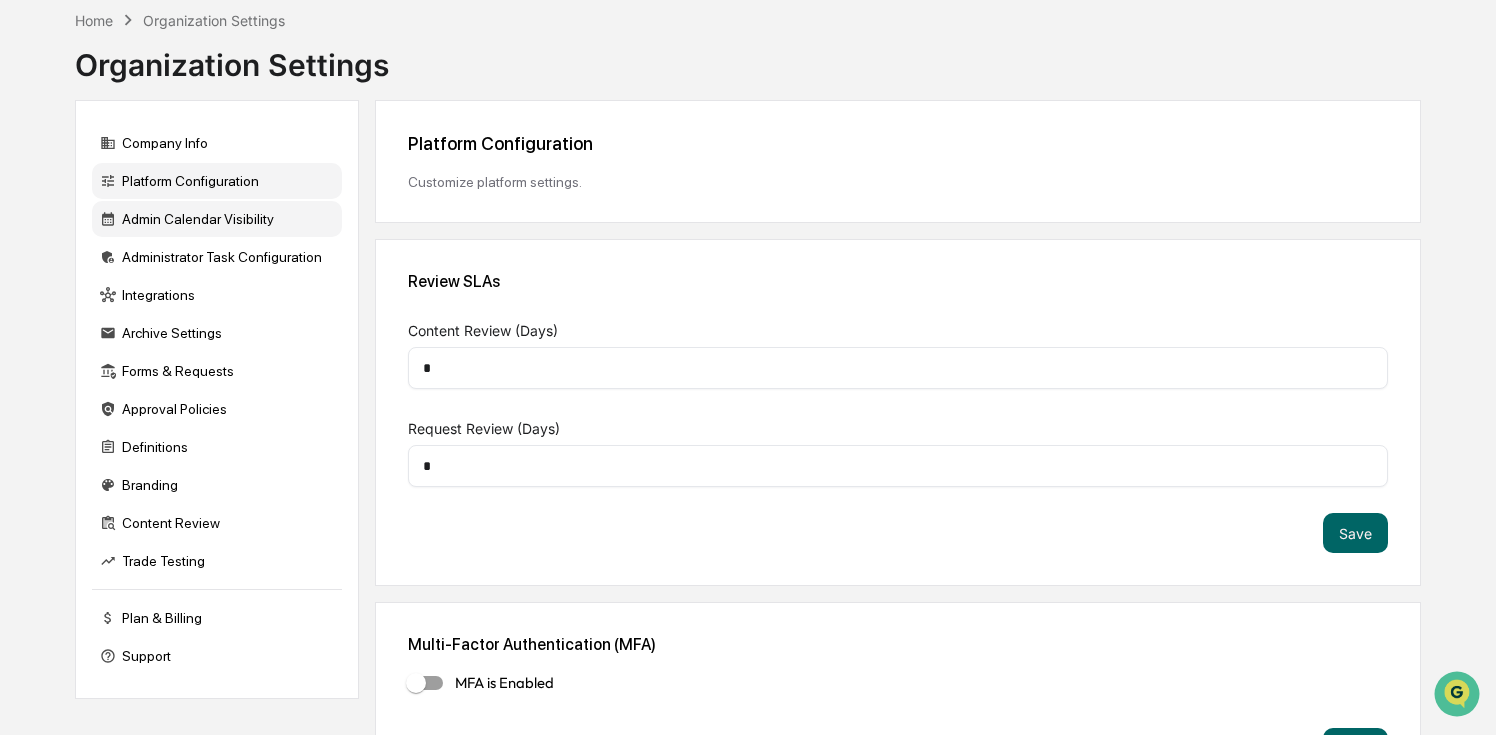 click on "Admin Calendar Visibility" at bounding box center (217, 219) 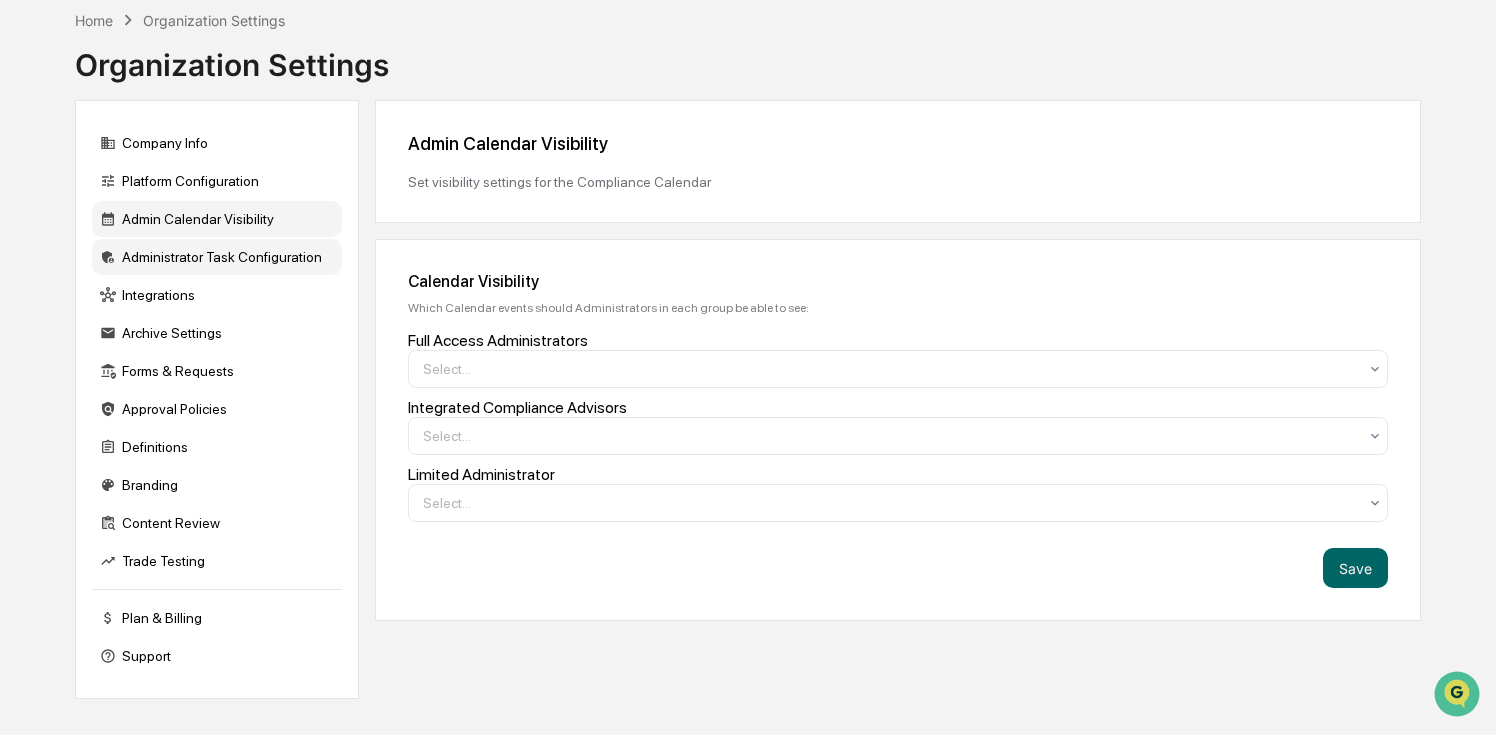click on "Administrator Task Configuration" at bounding box center (217, 257) 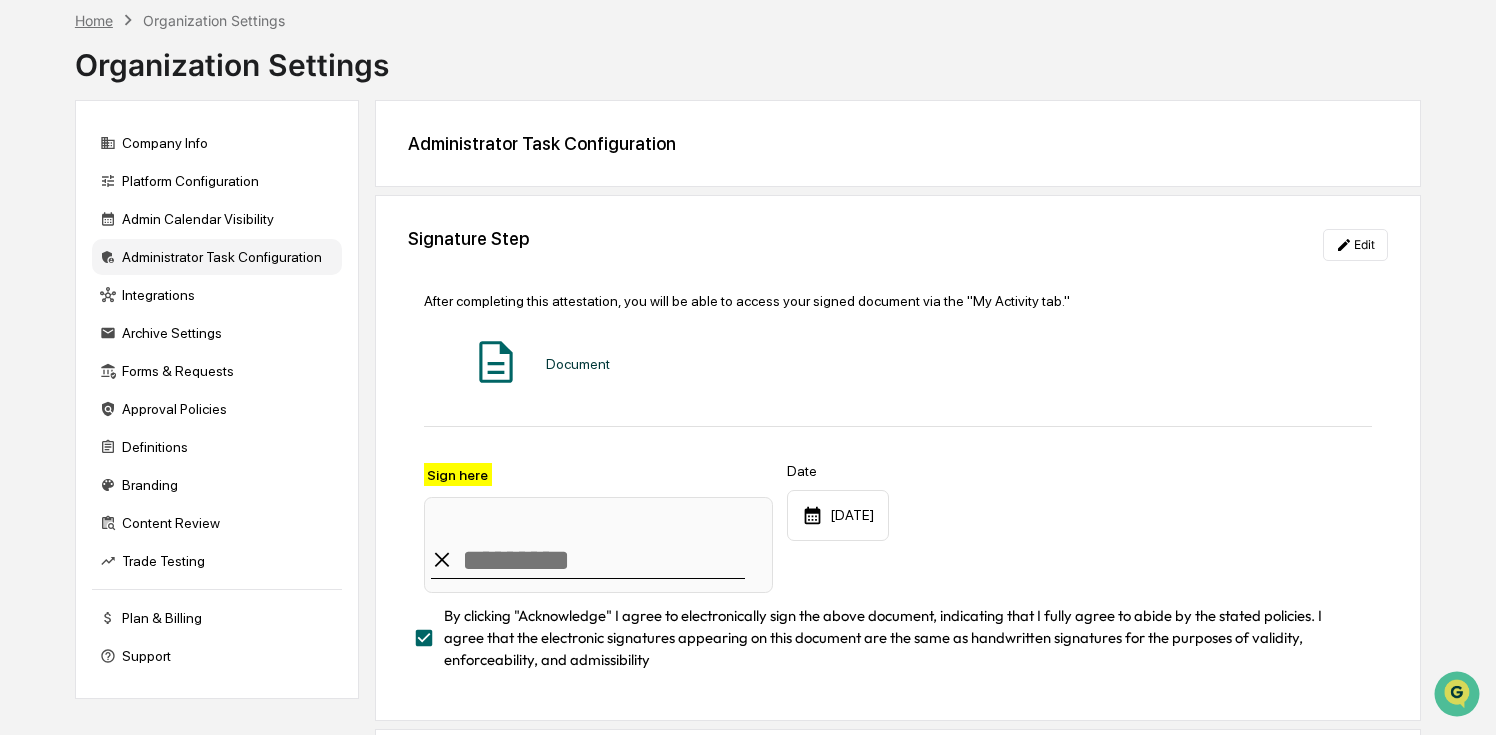 click on "Home" at bounding box center [94, 20] 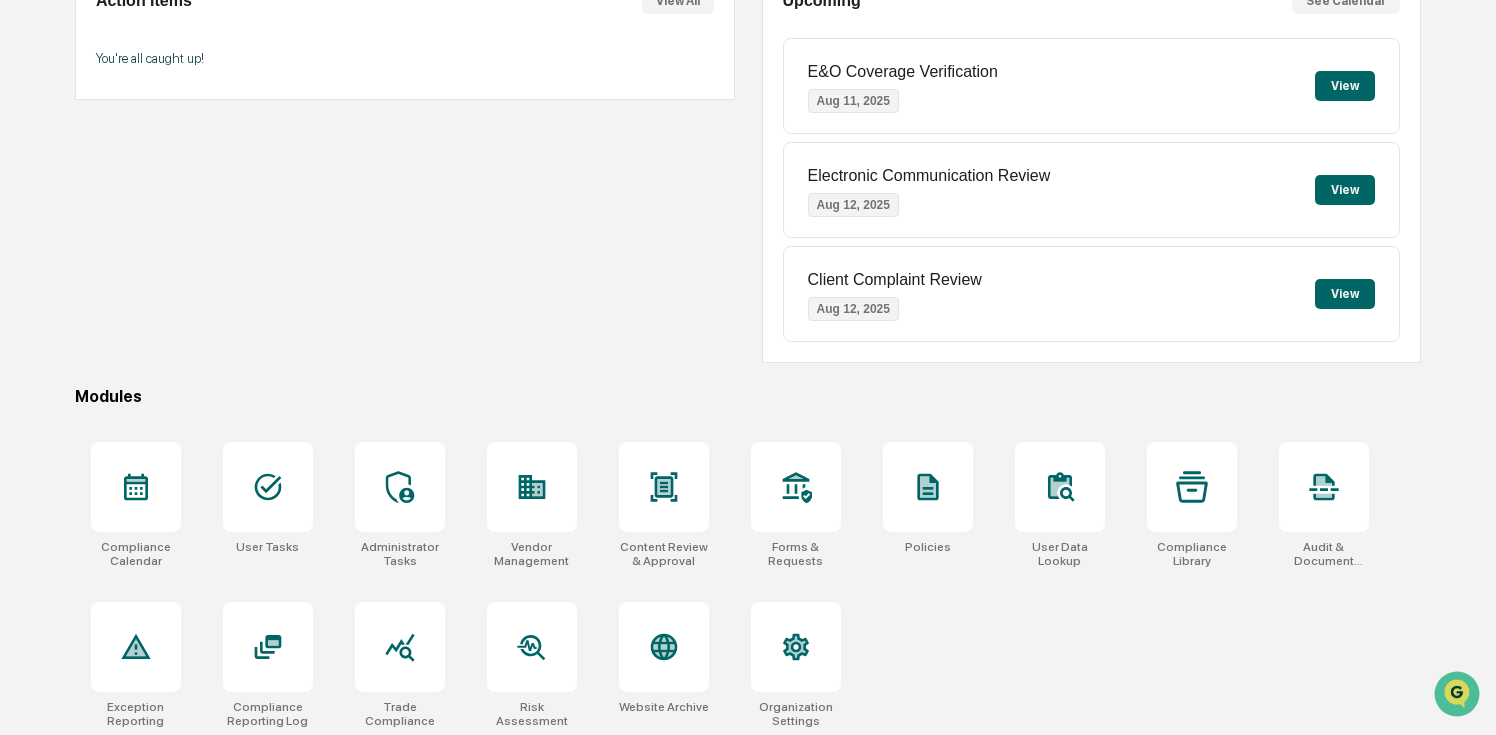 scroll, scrollTop: 234, scrollLeft: 0, axis: vertical 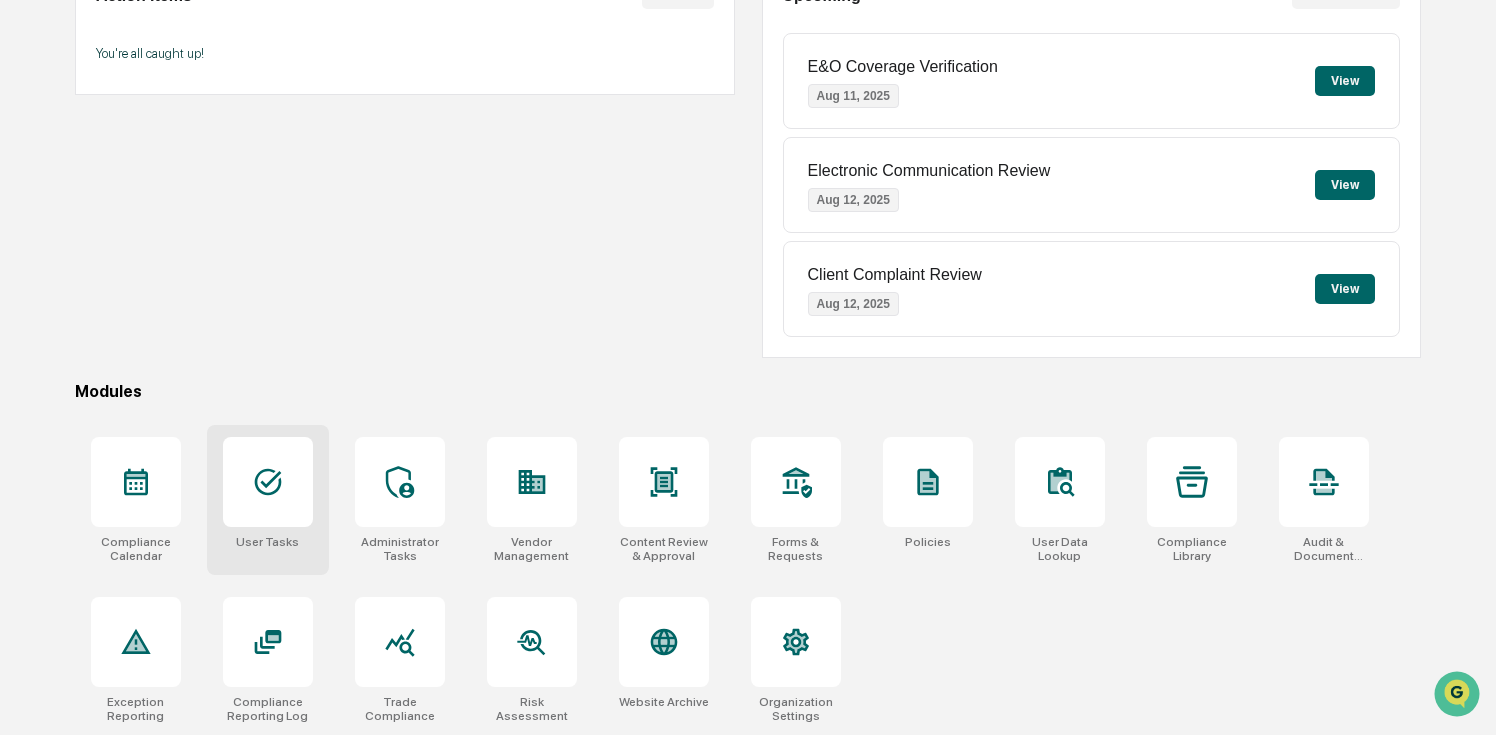 click 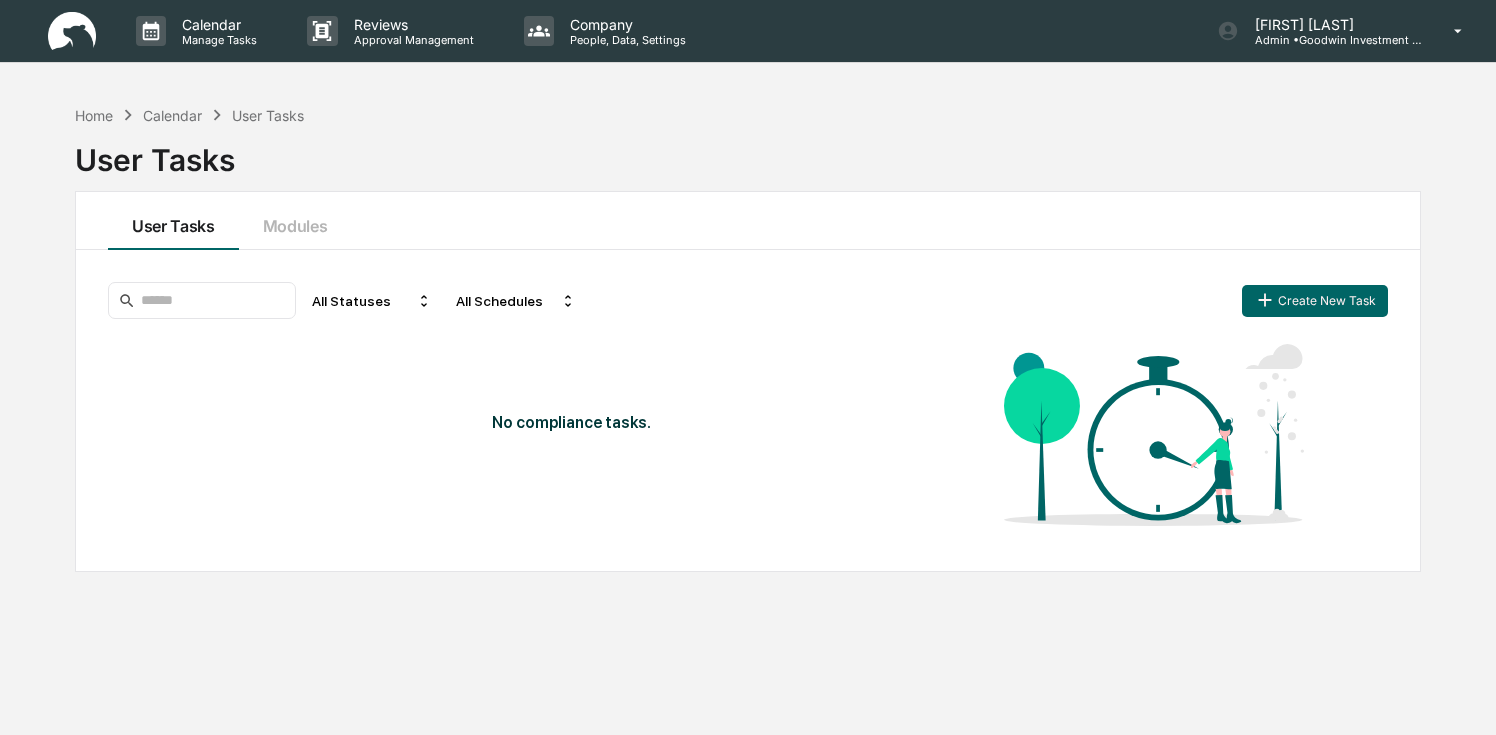 scroll, scrollTop: 0, scrollLeft: 0, axis: both 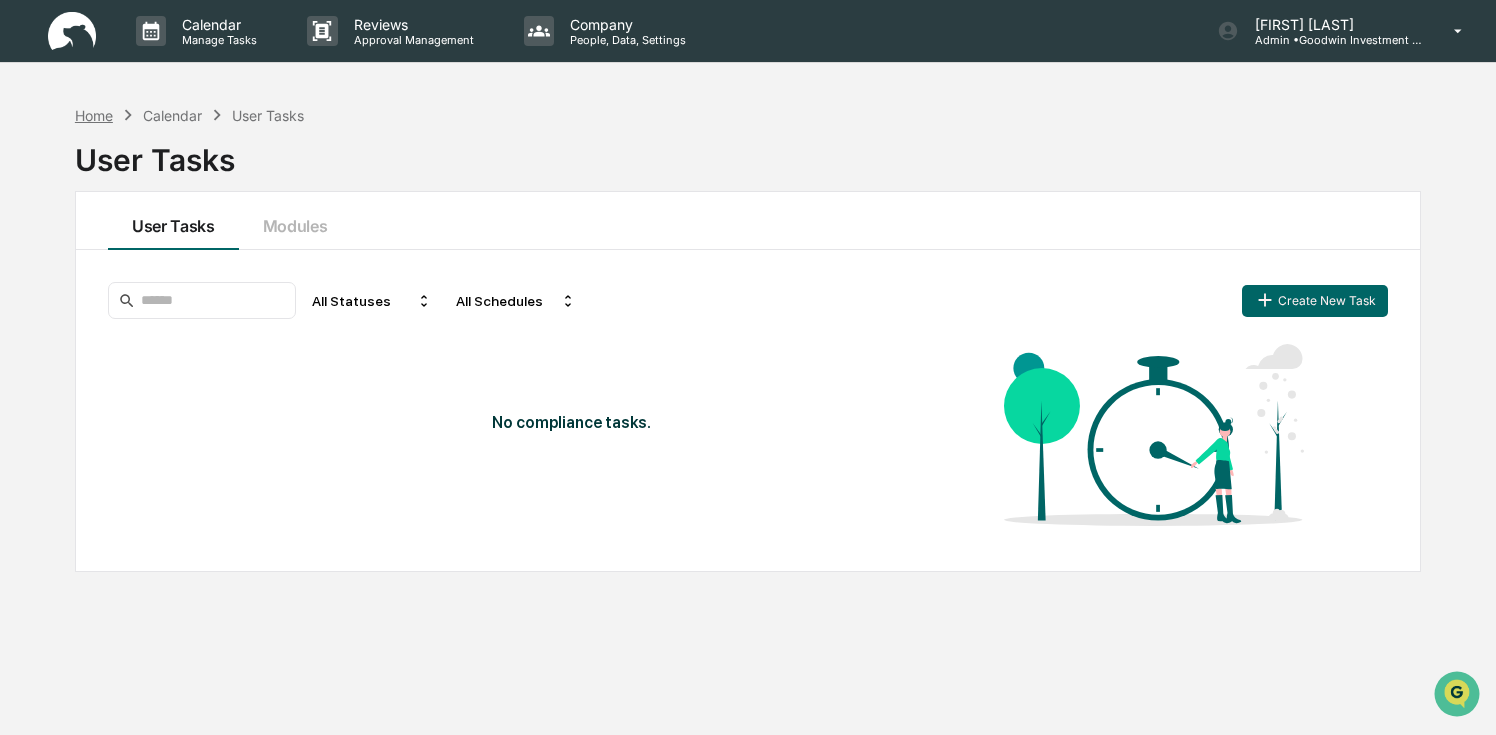 click on "Home" at bounding box center [94, 115] 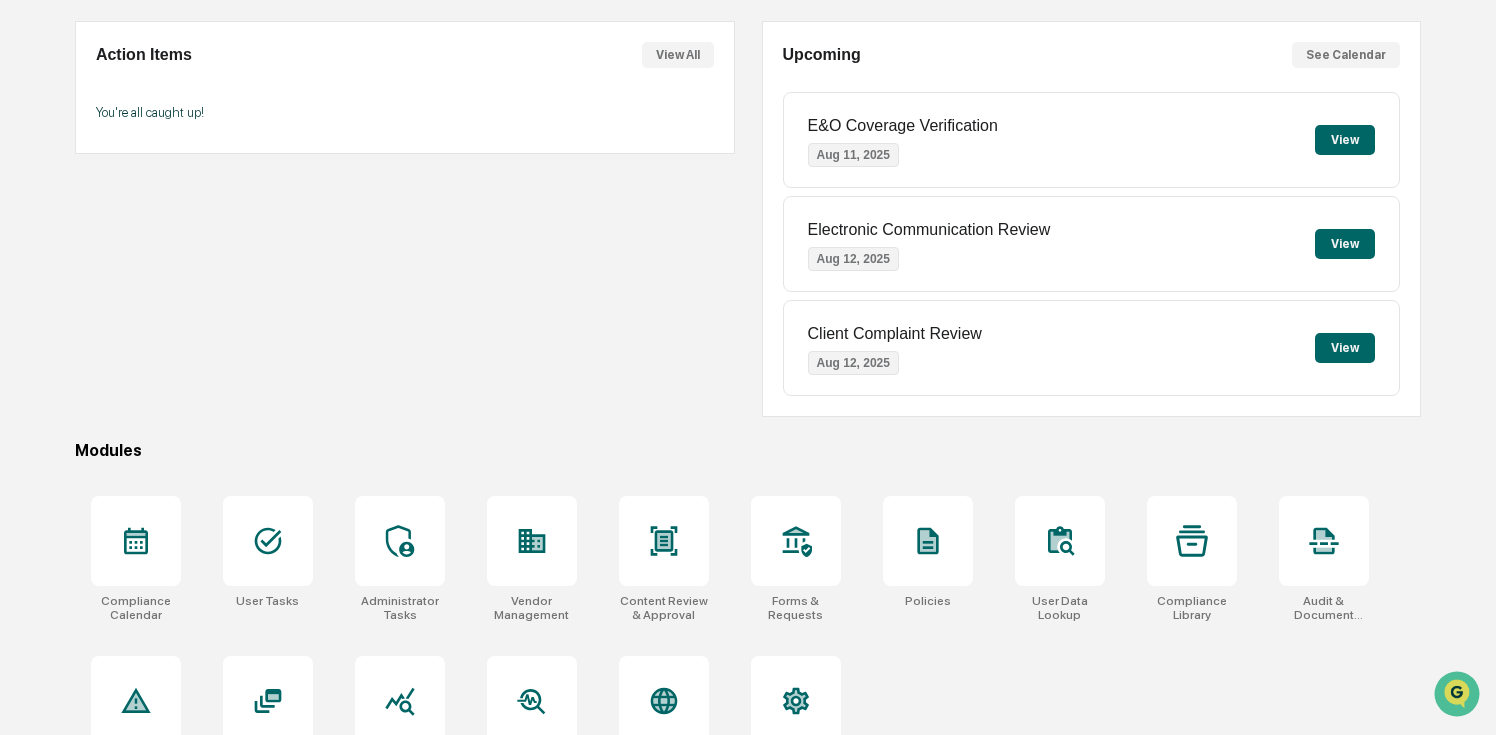 scroll, scrollTop: 234, scrollLeft: 0, axis: vertical 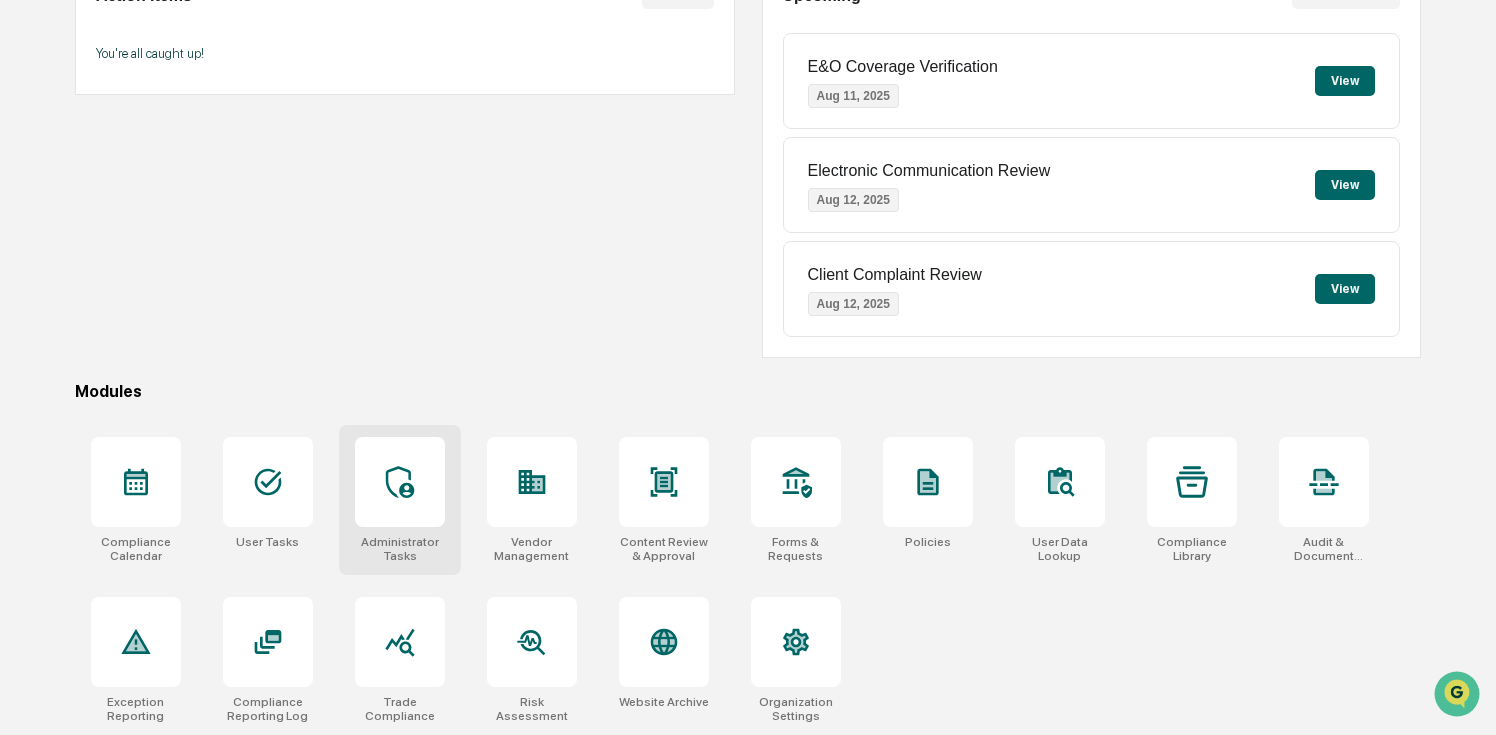 click 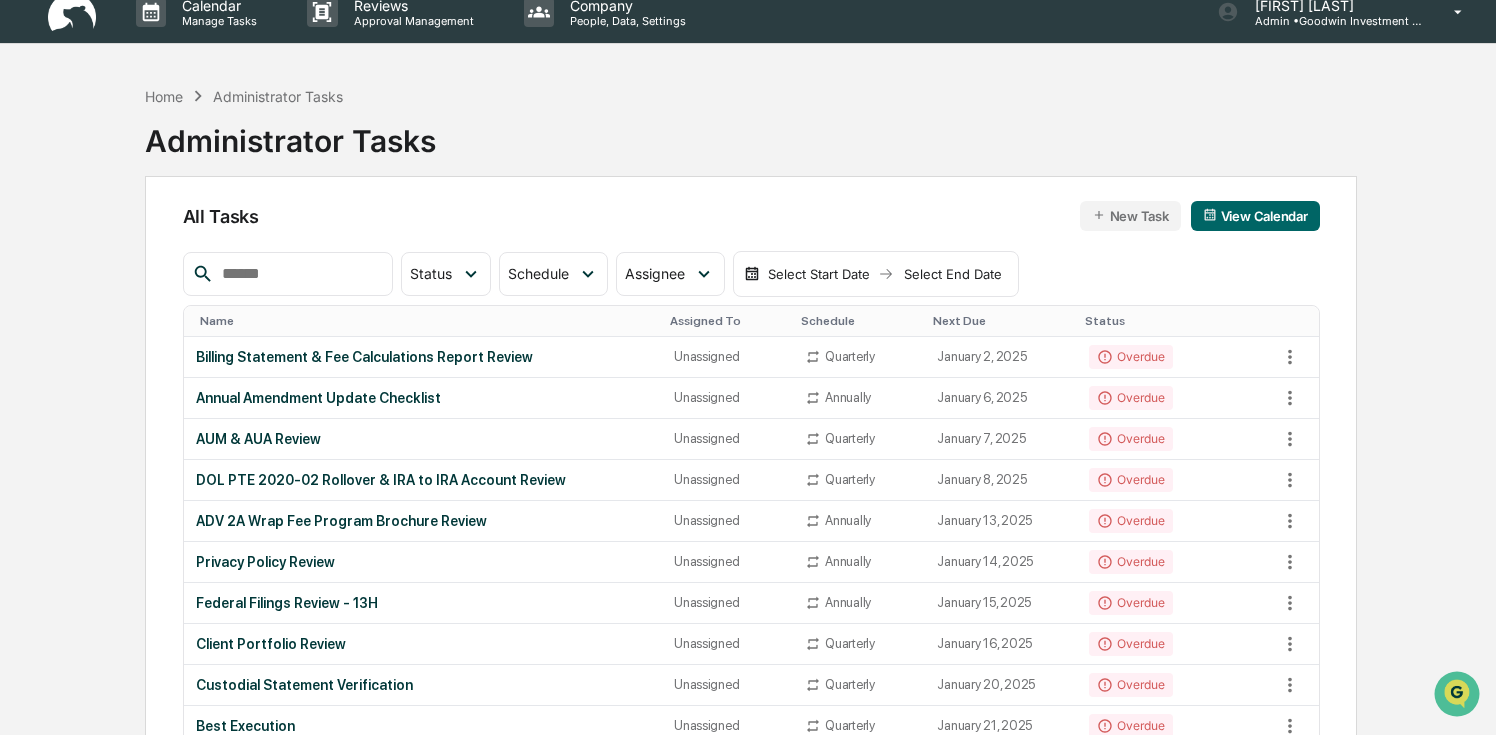 scroll, scrollTop: 0, scrollLeft: 0, axis: both 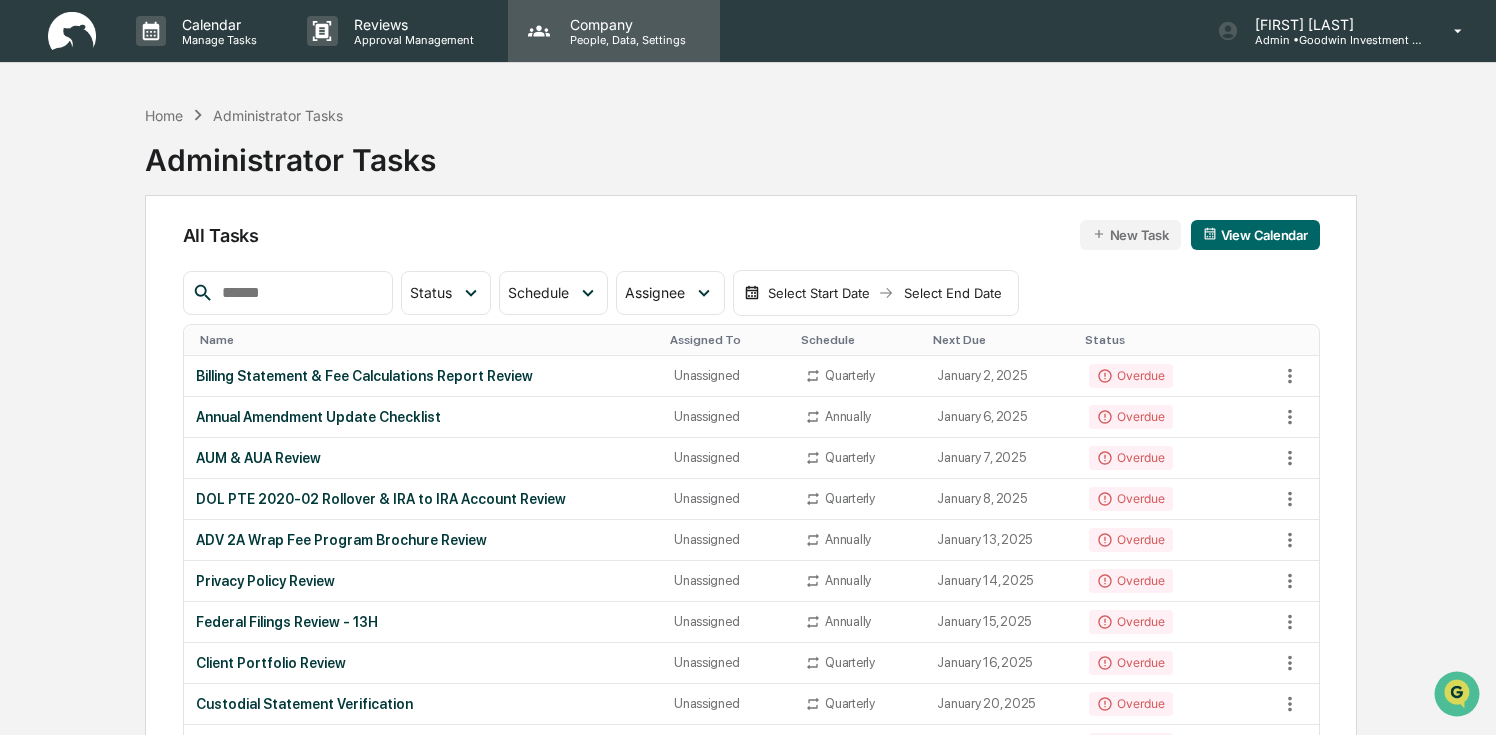click on "People, Data, Settings" at bounding box center [625, 40] 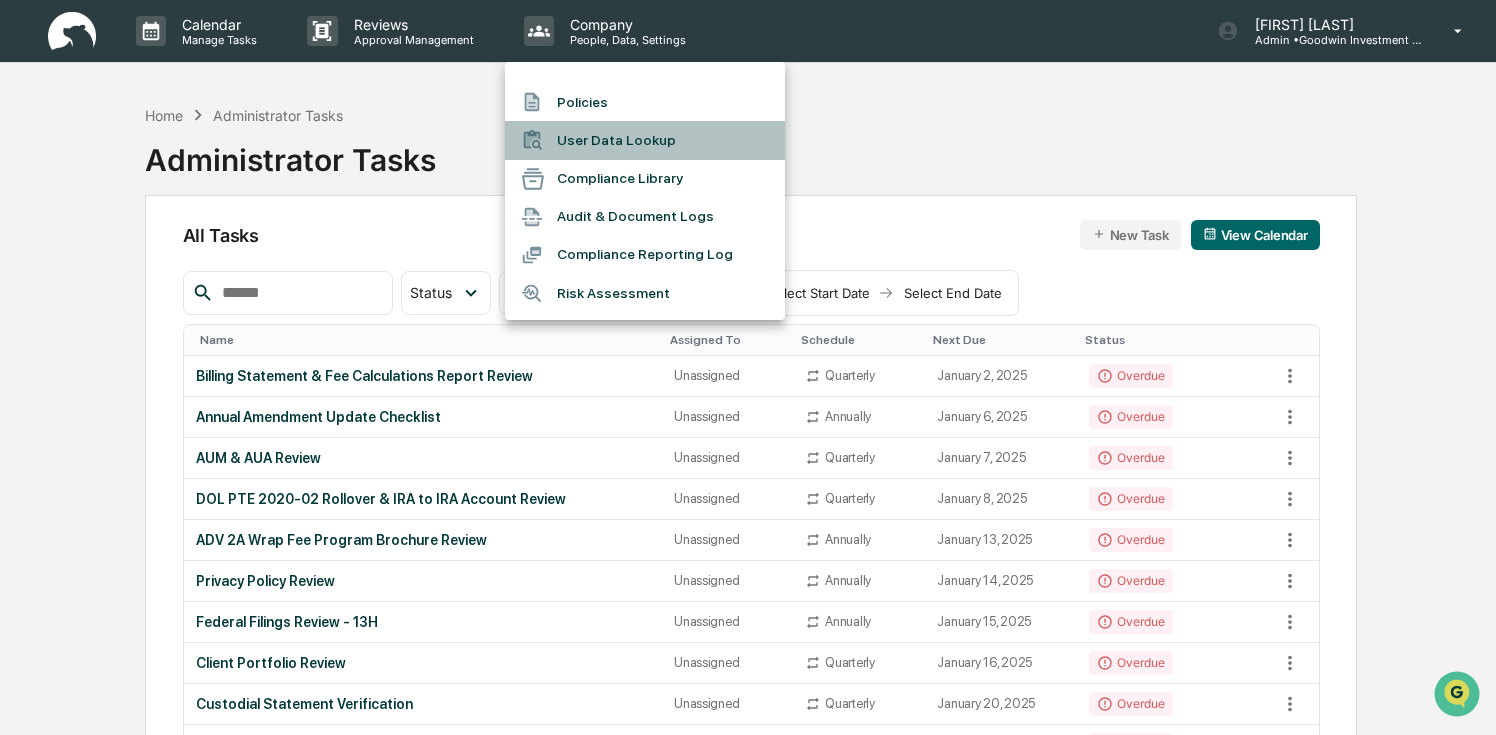click on "User Data Lookup" at bounding box center [645, 140] 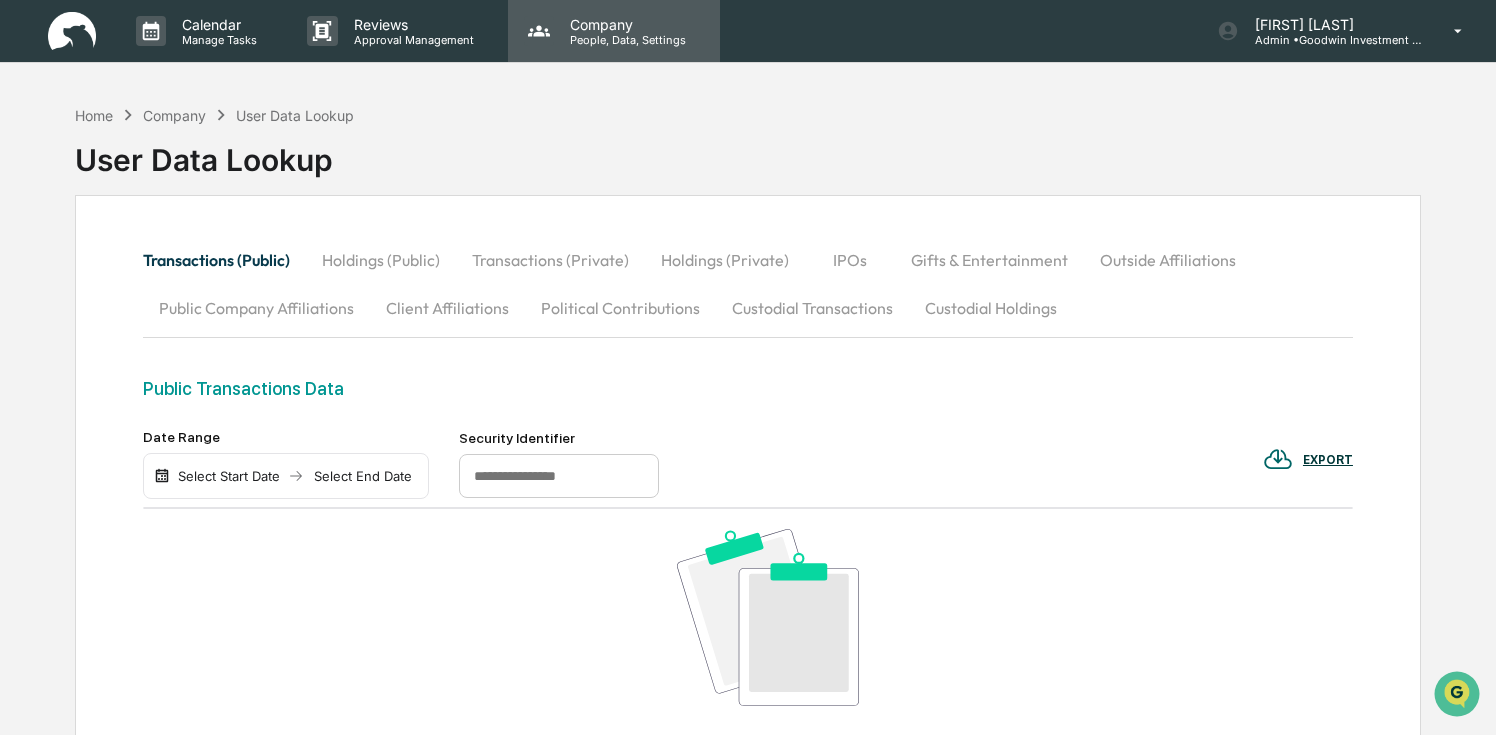 click on "Company" at bounding box center (625, 24) 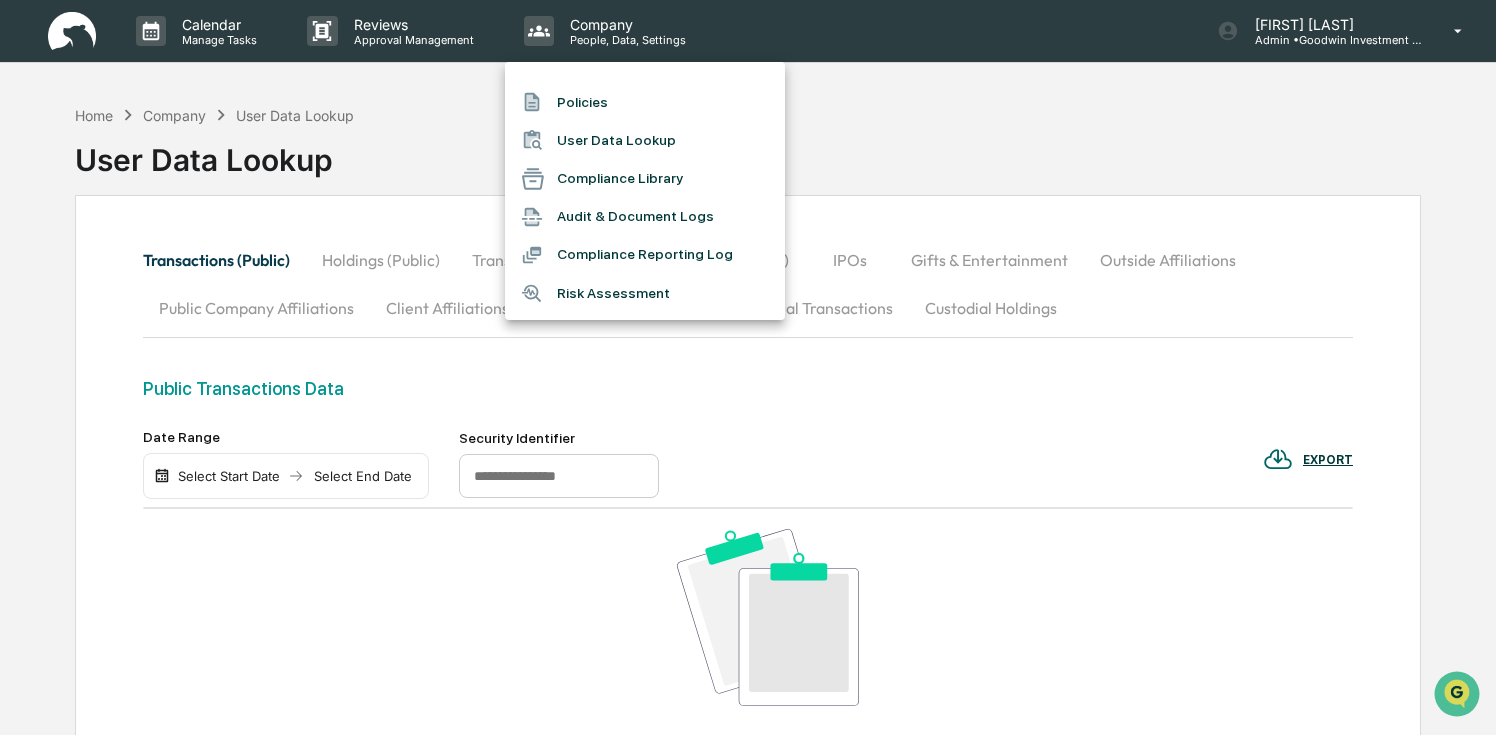 click at bounding box center [748, 367] 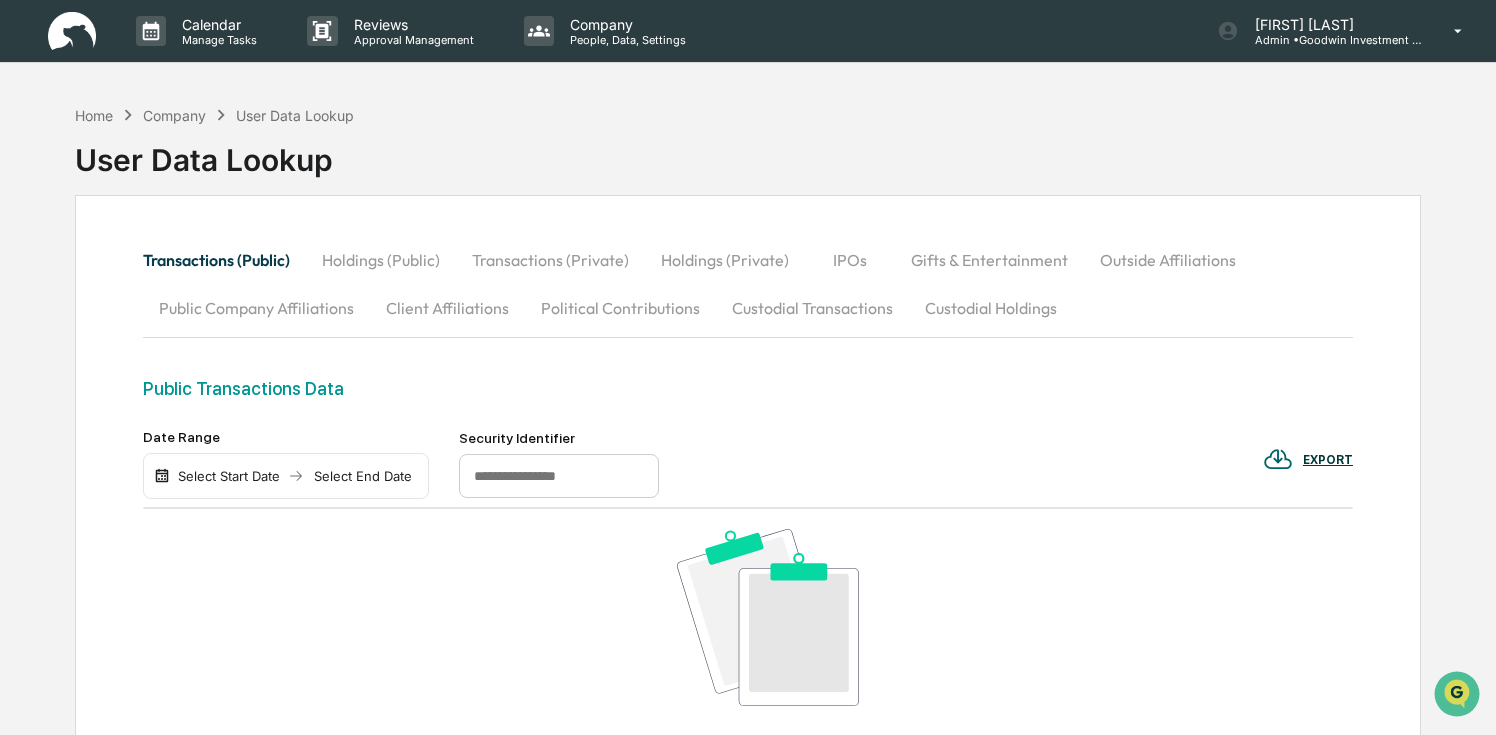 click on "Approval Management" at bounding box center [411, 40] 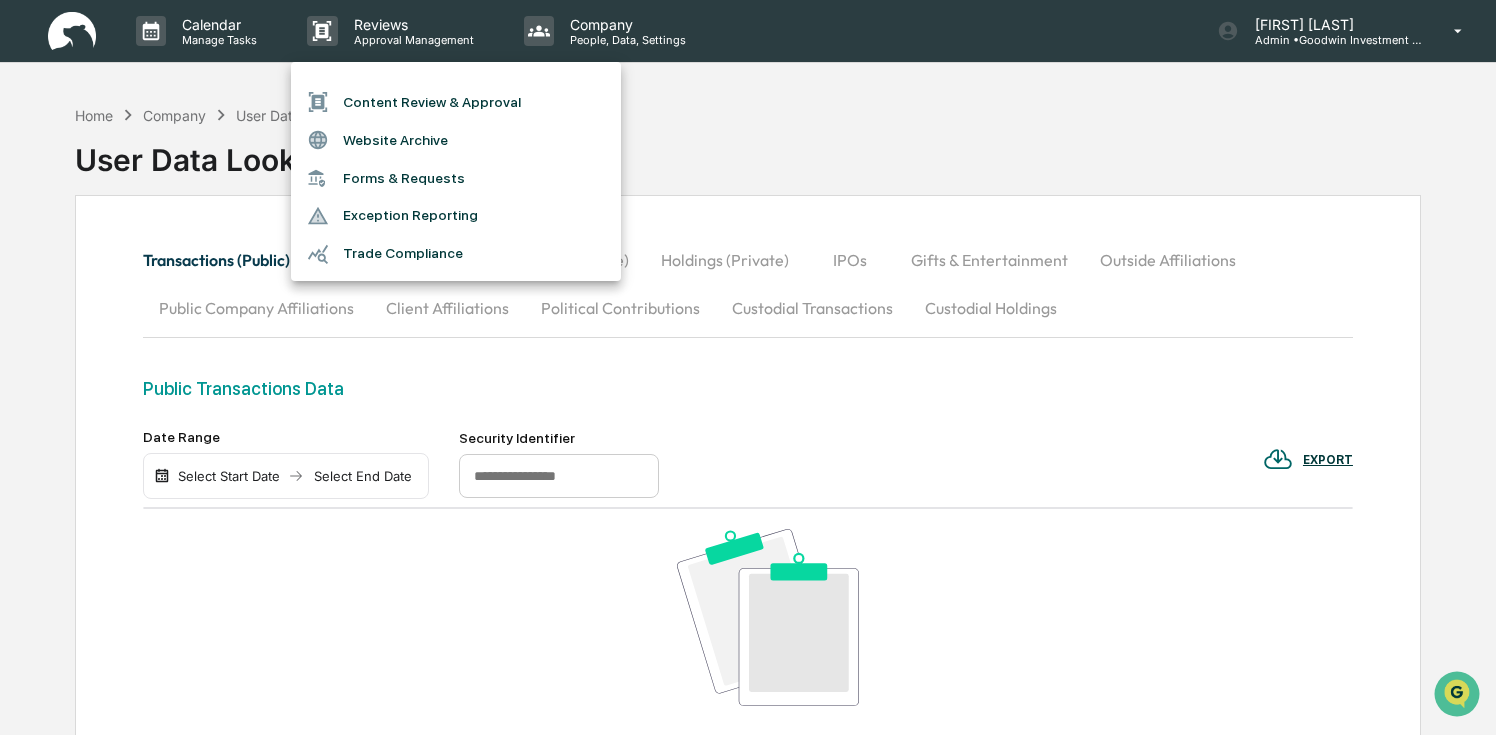 click at bounding box center [748, 367] 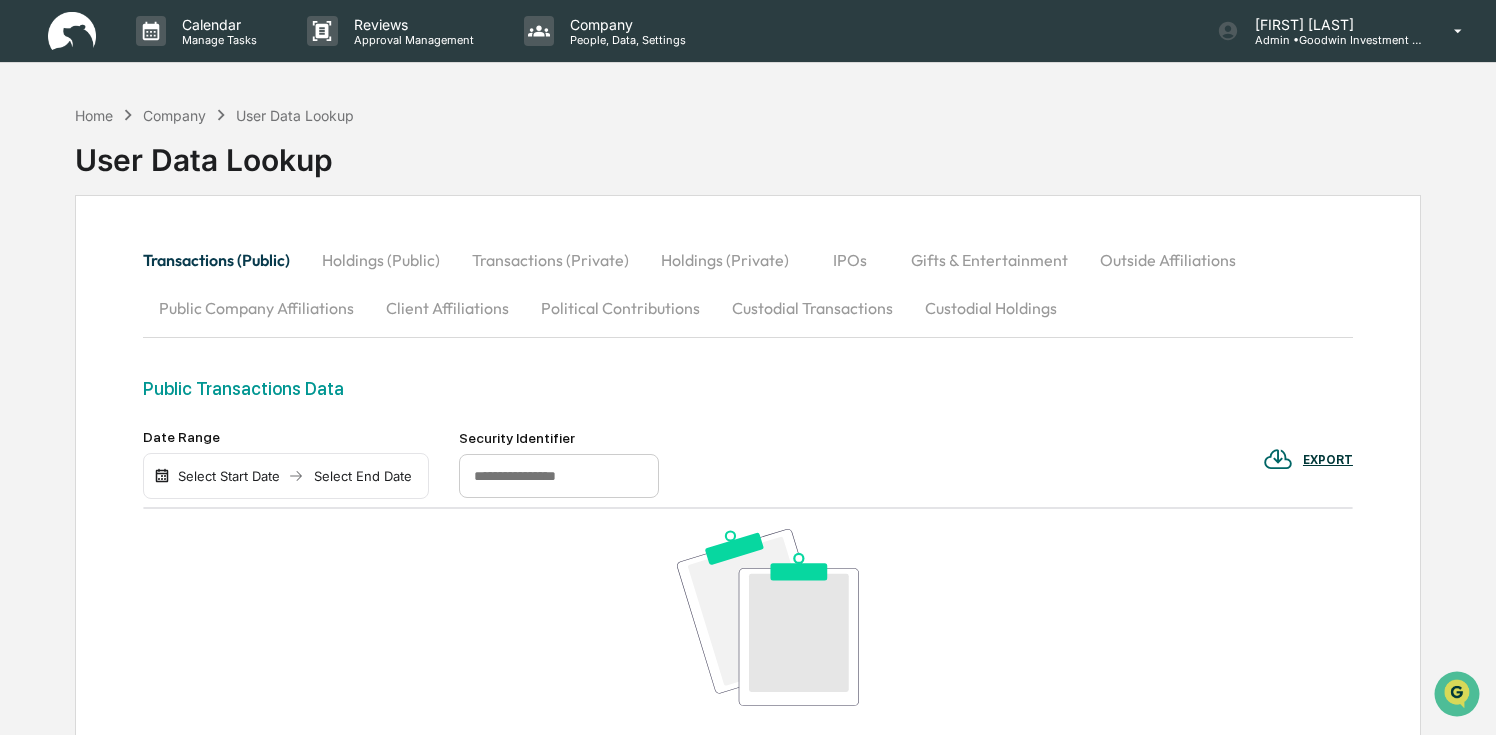 click on "Calendar" at bounding box center [216, 24] 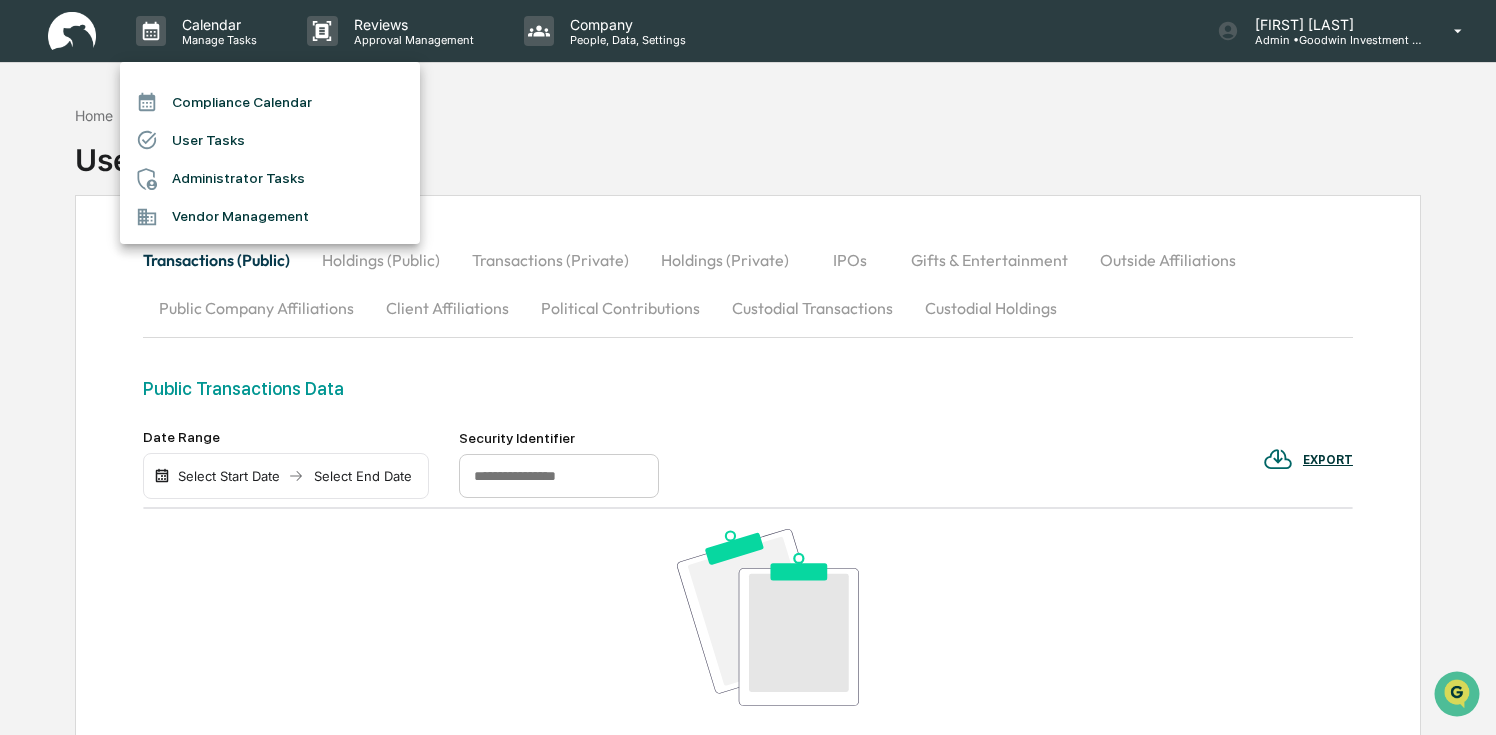 click at bounding box center (748, 367) 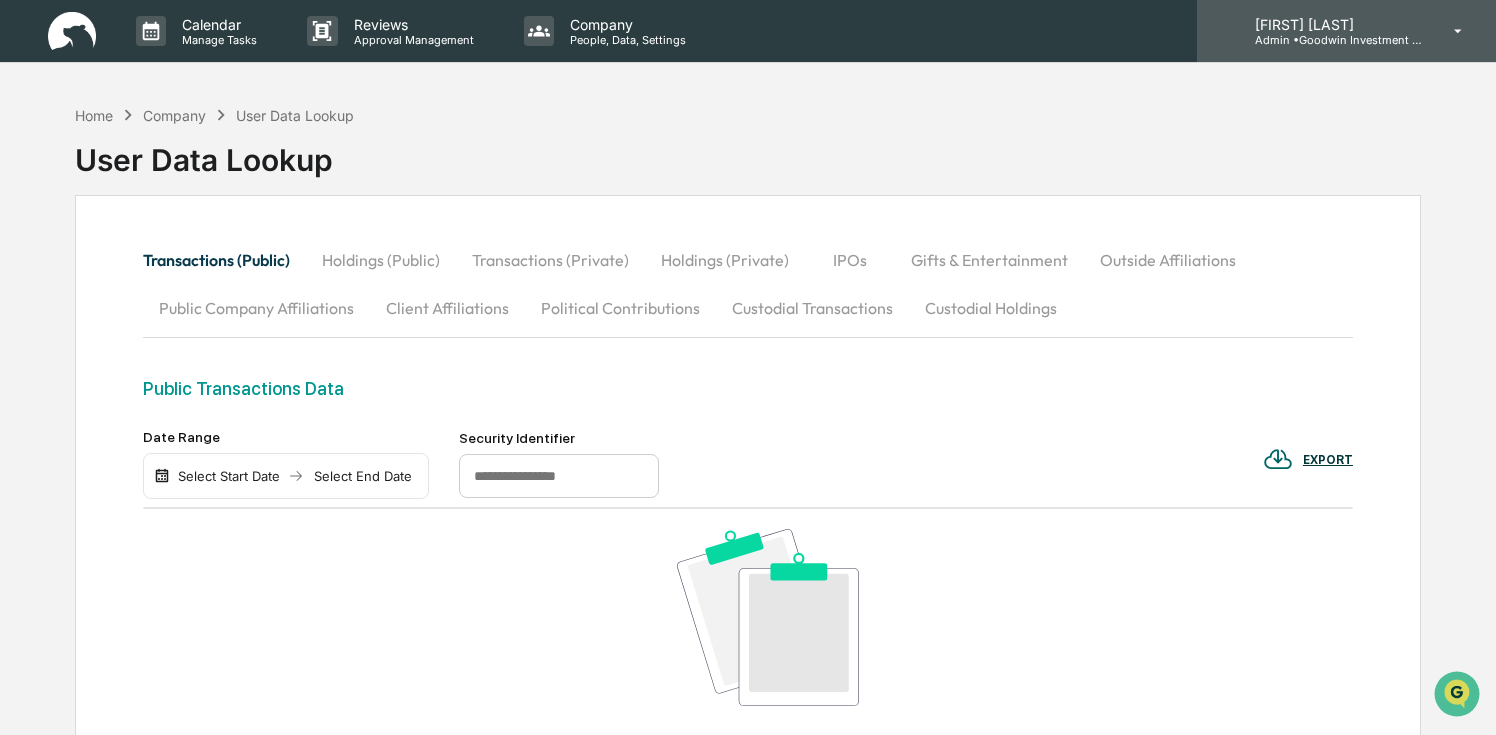click on "Admin •  Goodwin Investment Advisory" at bounding box center [1332, 40] 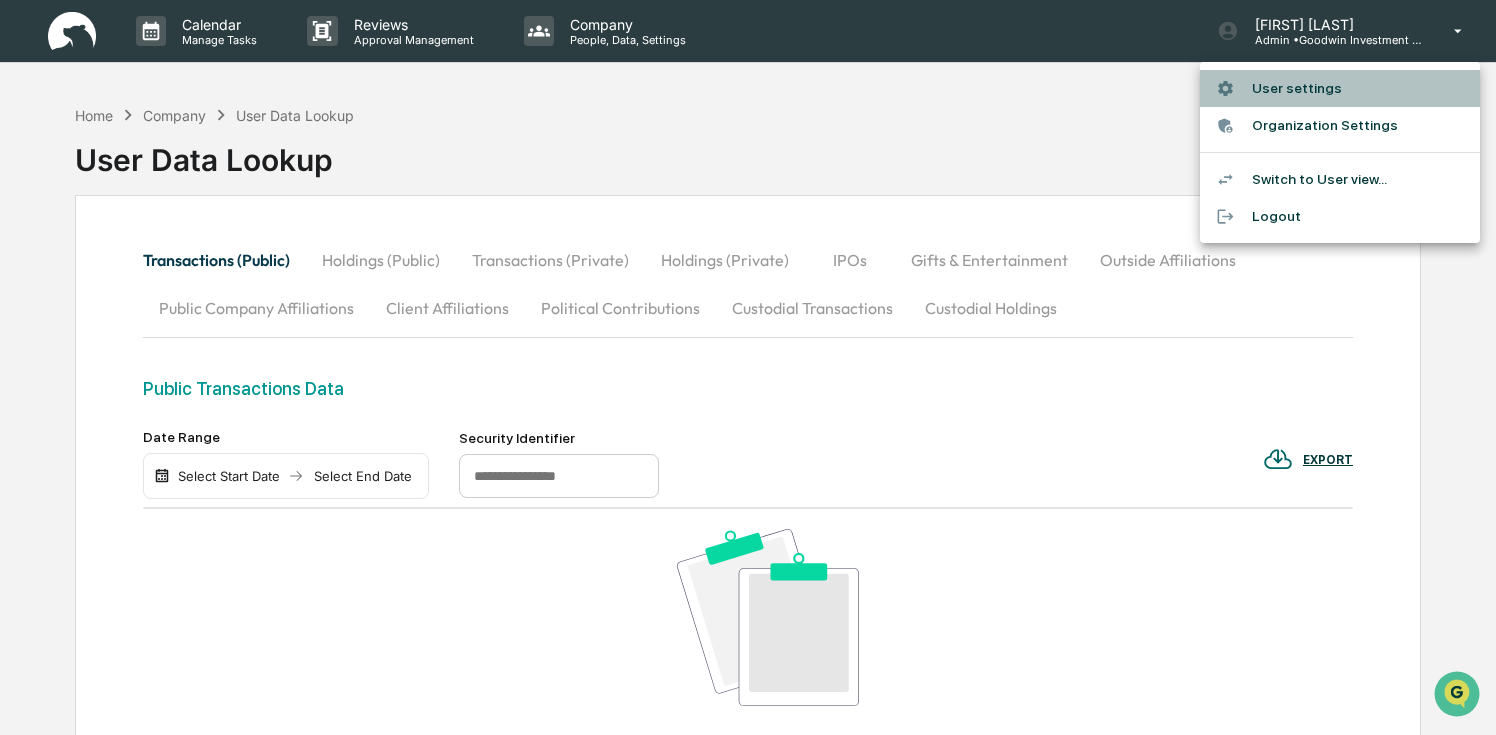 click on "User settings" at bounding box center [1340, 88] 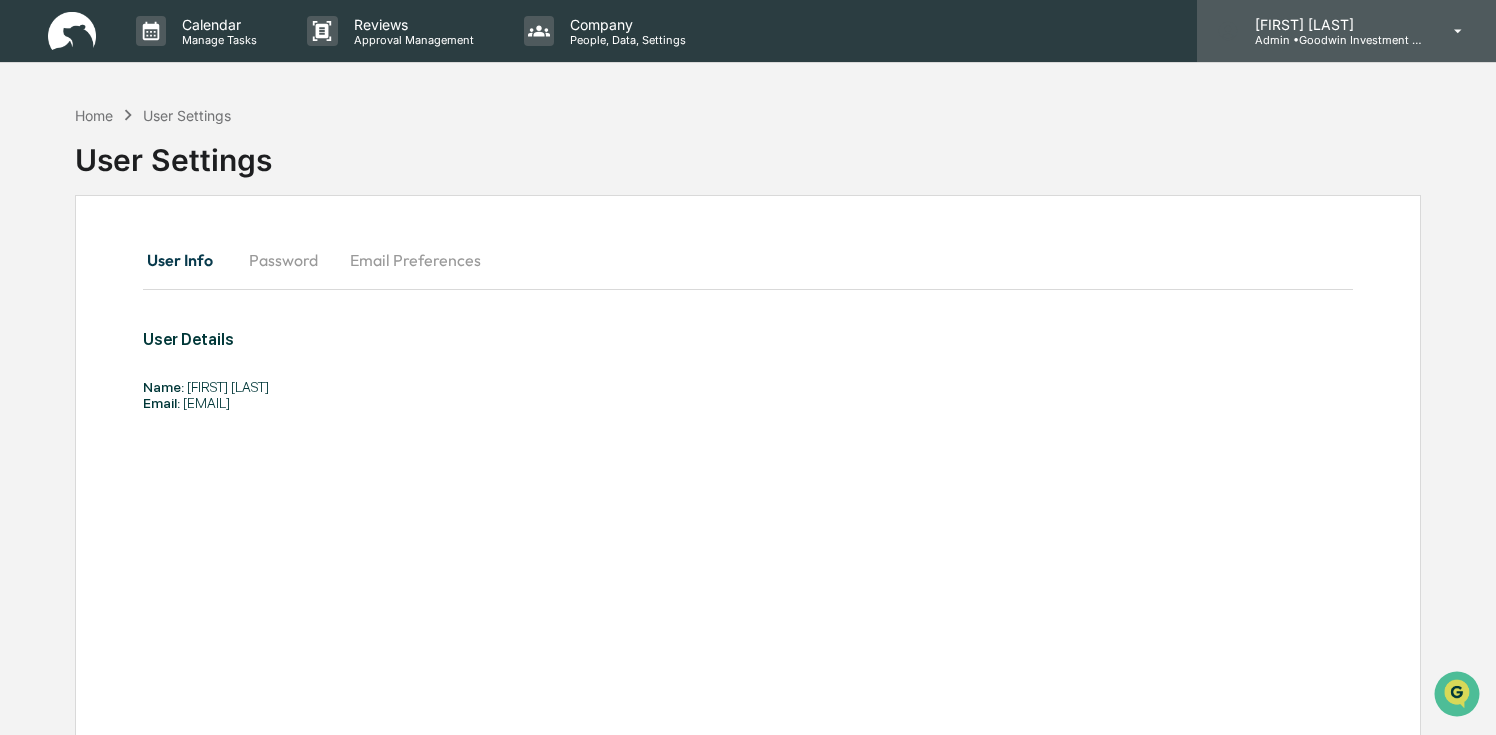 click on "[NAME] [NAME]" at bounding box center [1332, 24] 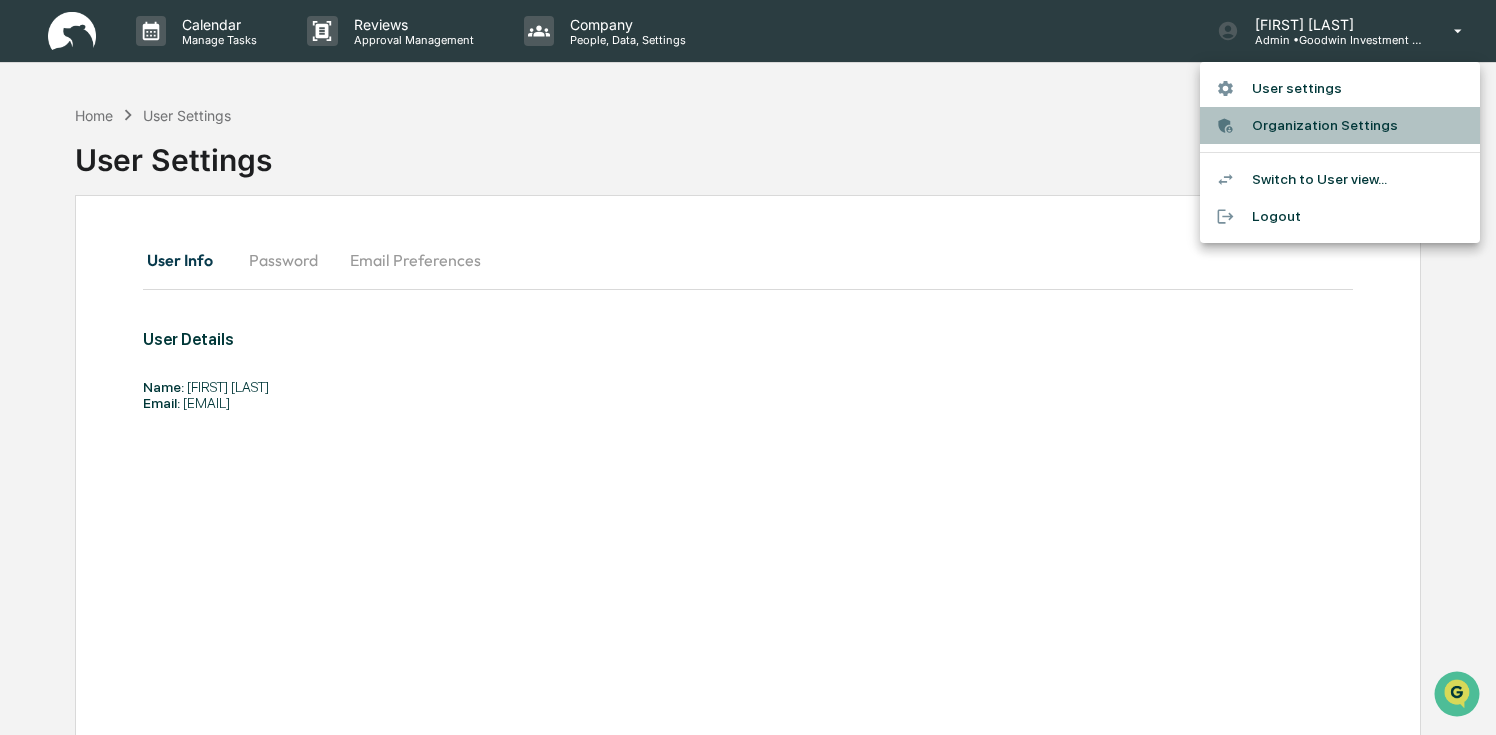 click on "Organization Settings" at bounding box center [1340, 125] 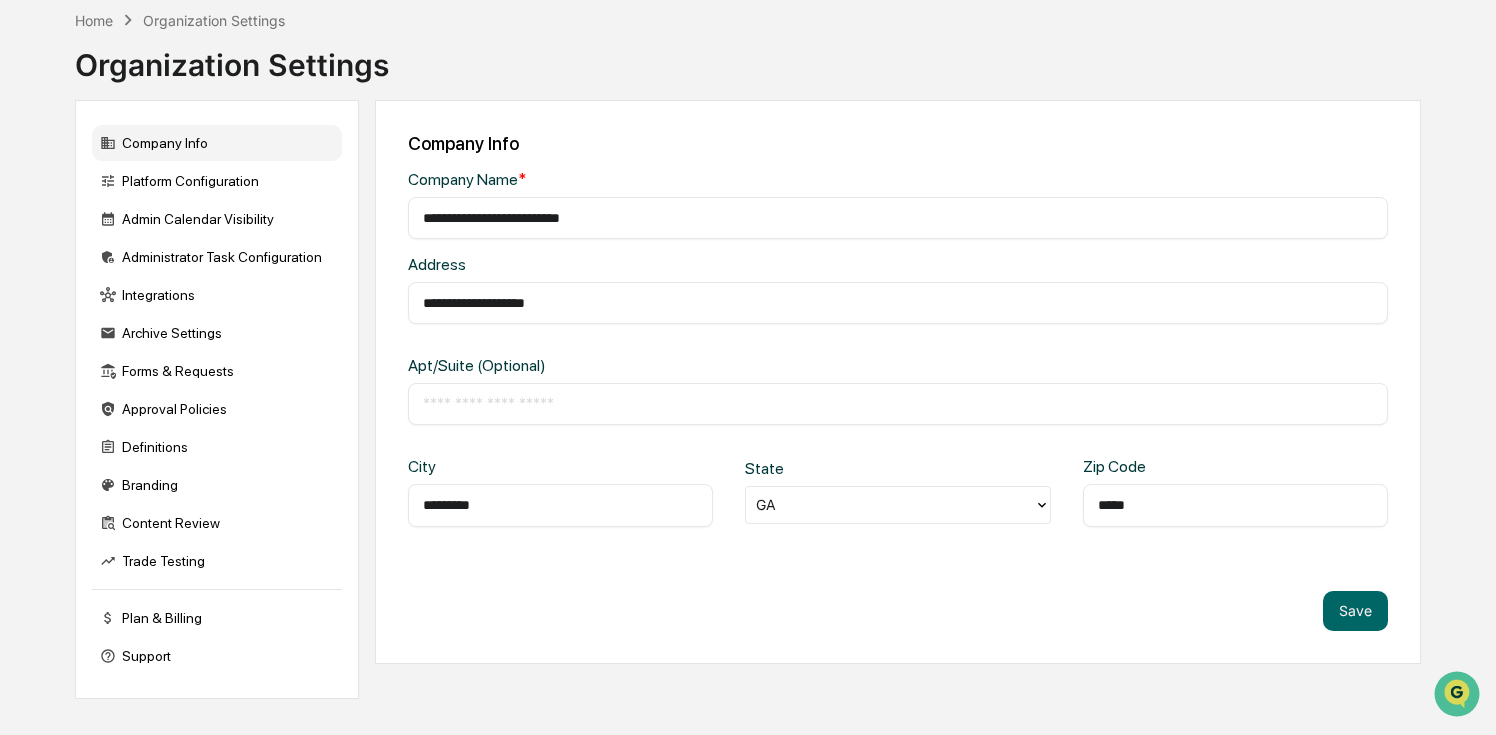 scroll, scrollTop: 0, scrollLeft: 0, axis: both 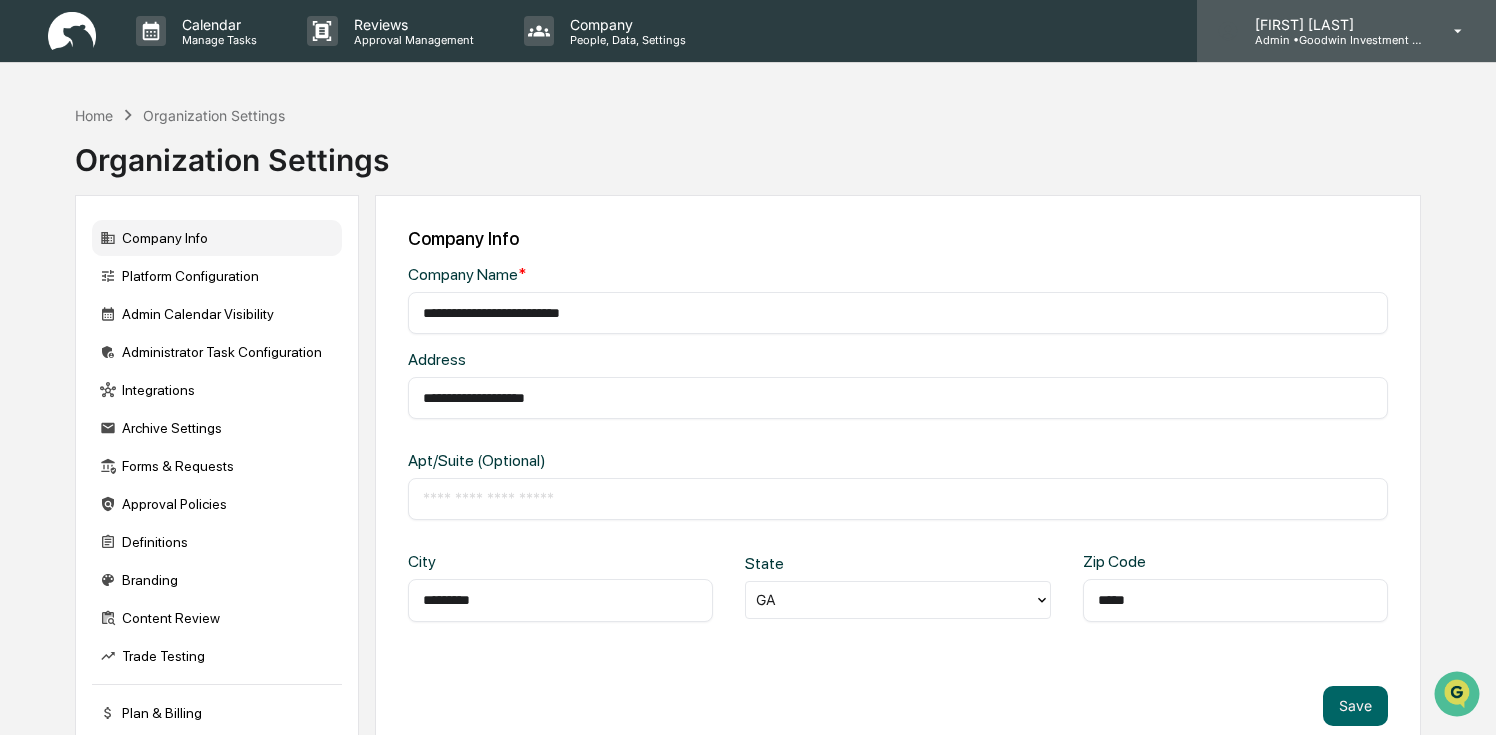 click 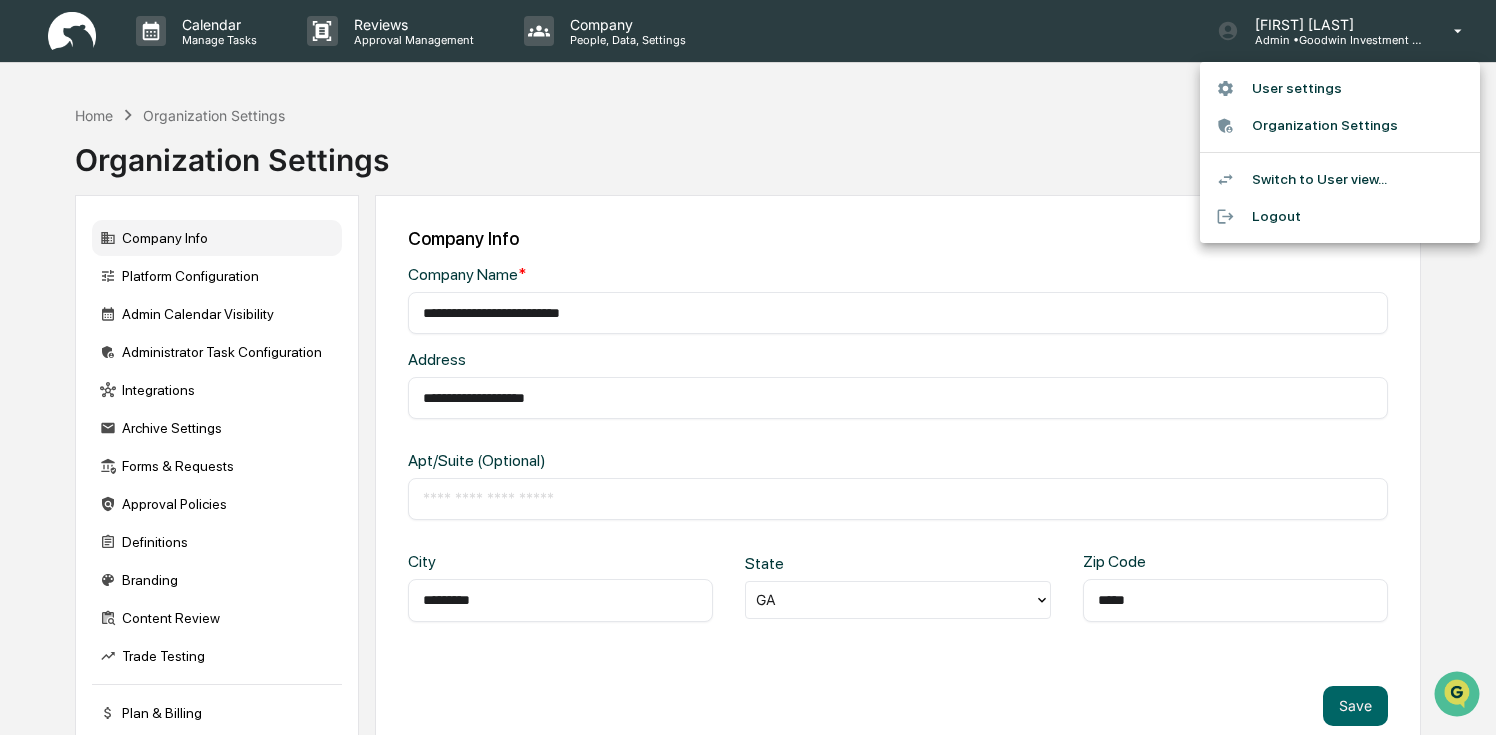click at bounding box center [748, 367] 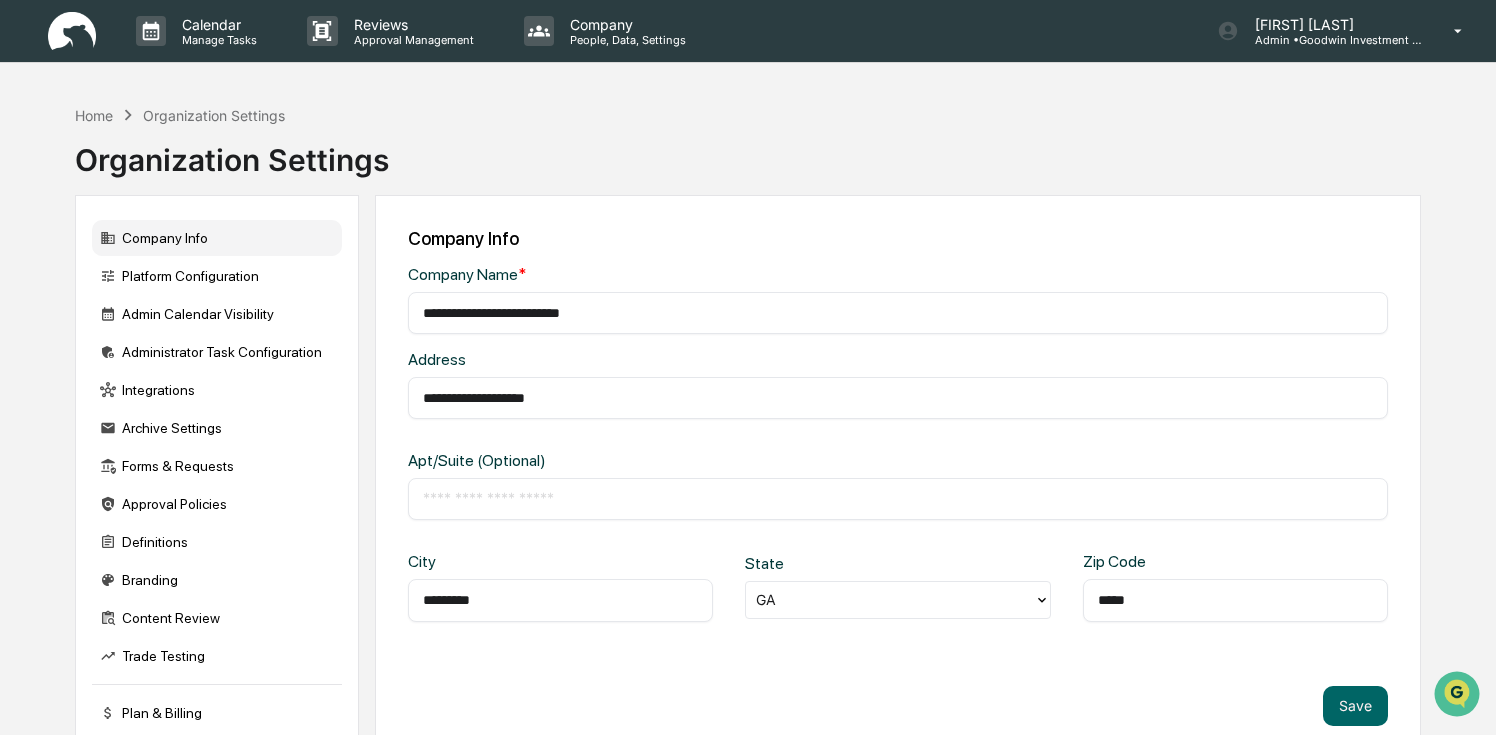 click at bounding box center (72, 31) 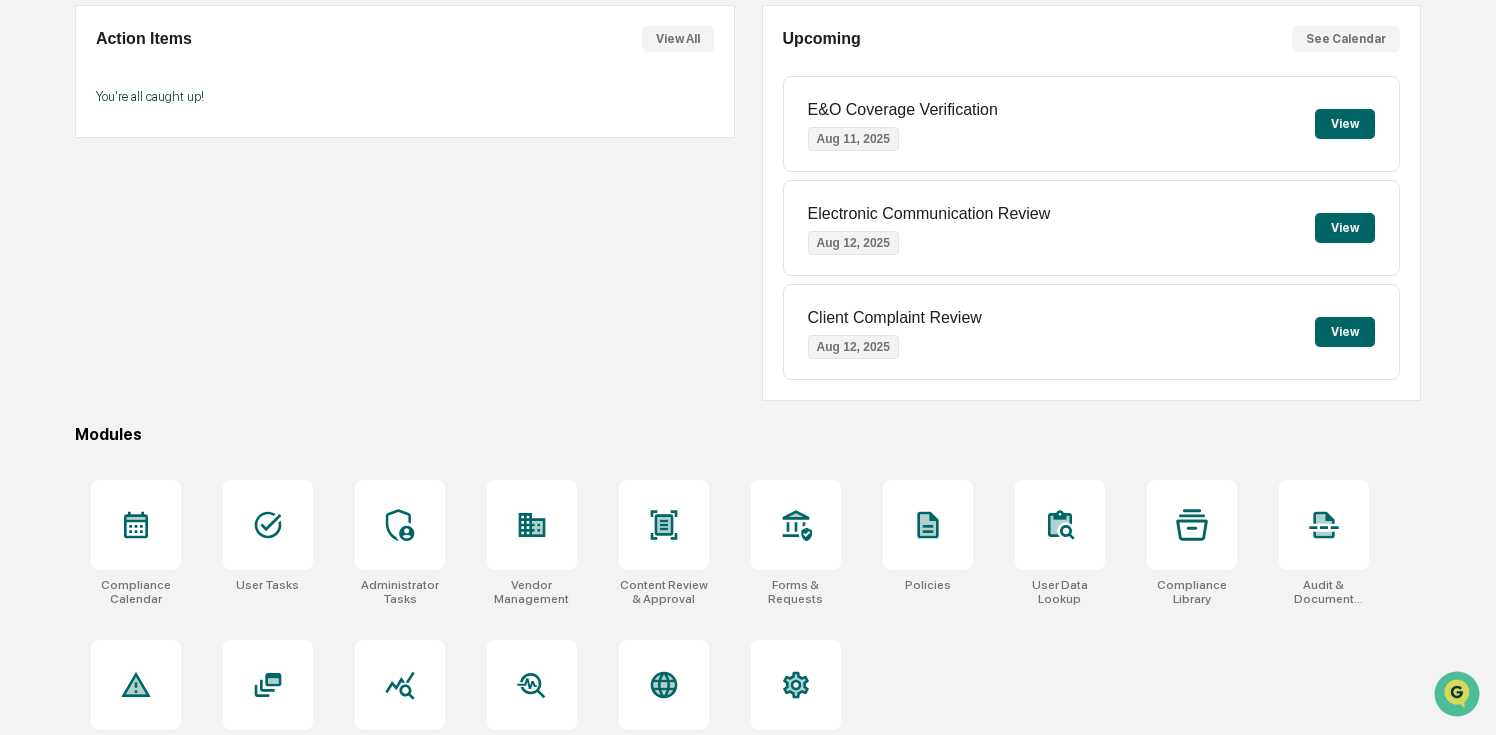 scroll, scrollTop: 234, scrollLeft: 0, axis: vertical 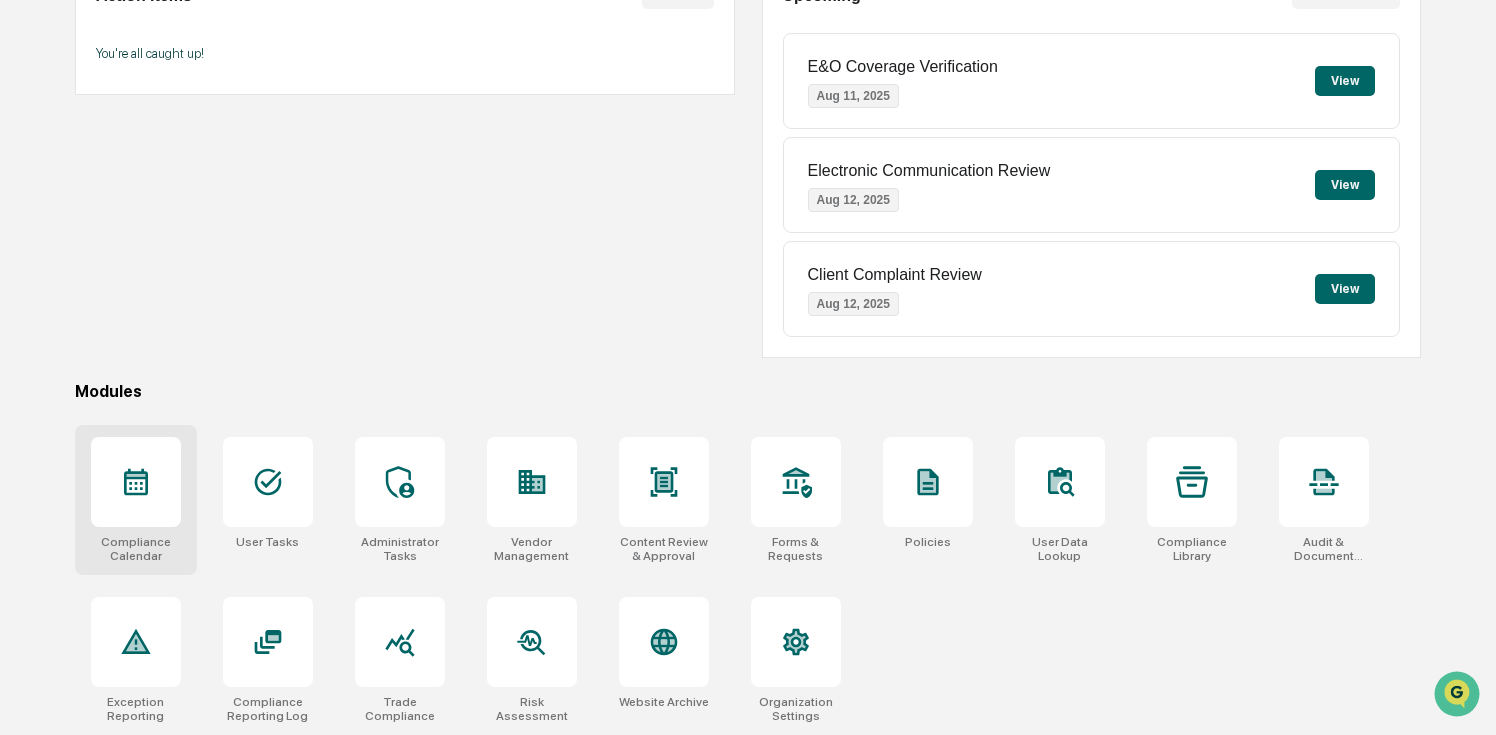 click 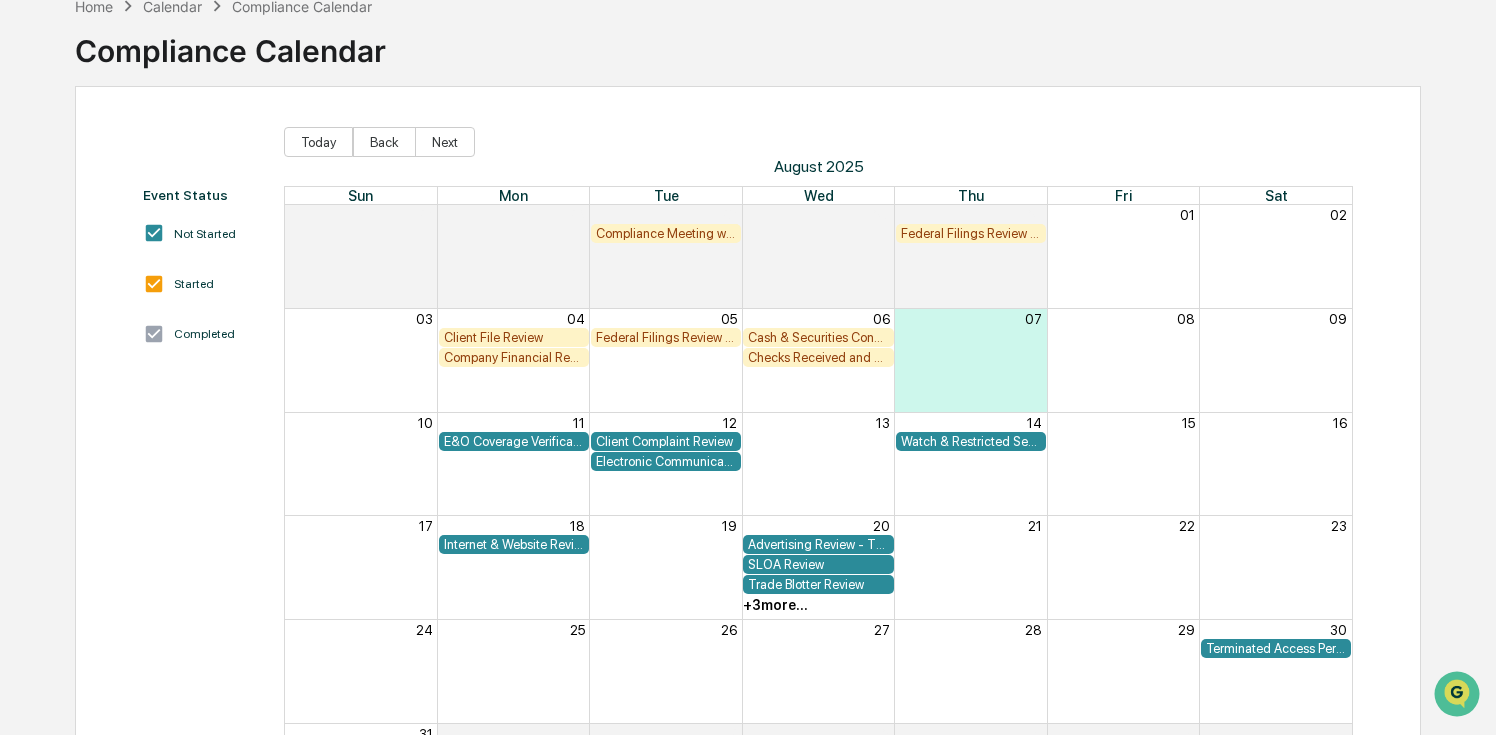 scroll, scrollTop: 0, scrollLeft: 0, axis: both 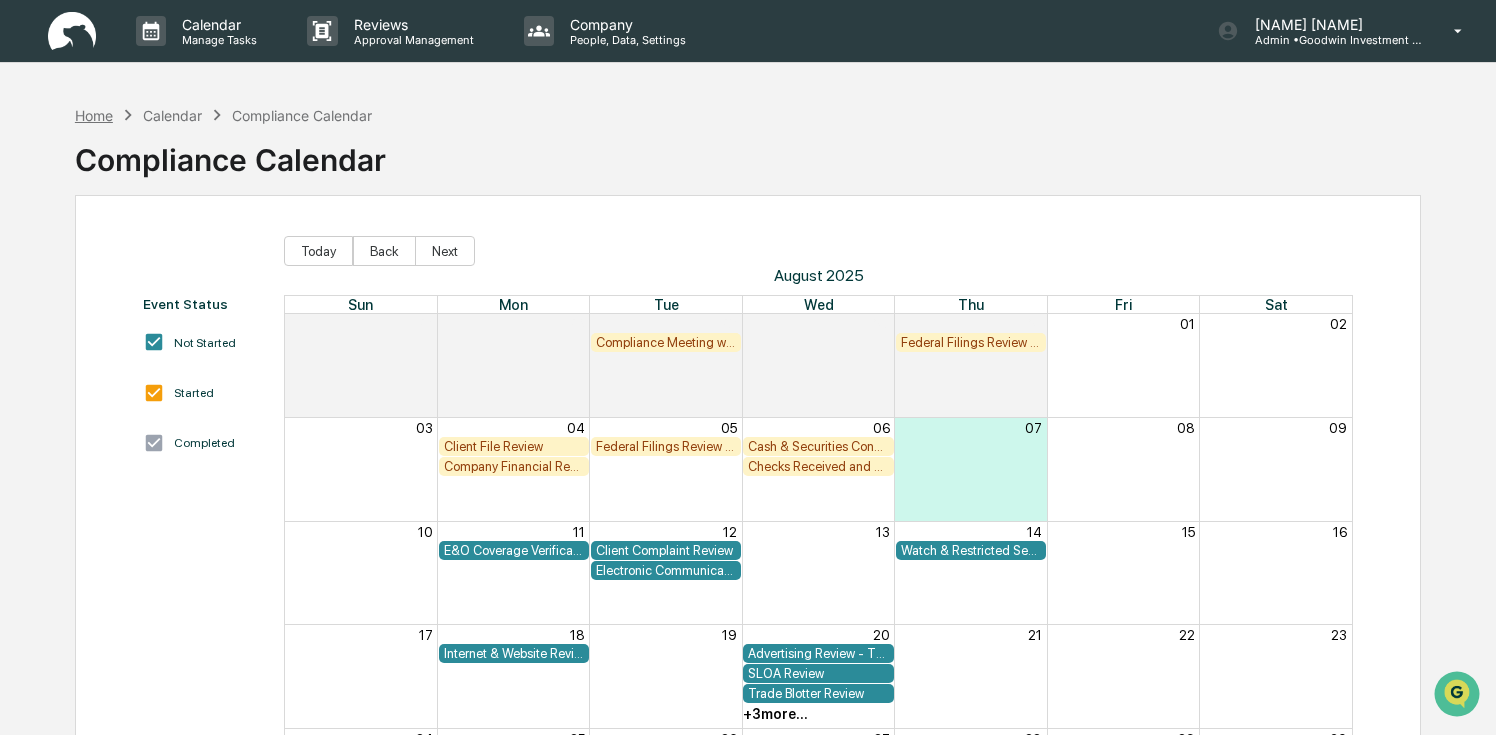 click on "Home" at bounding box center [94, 115] 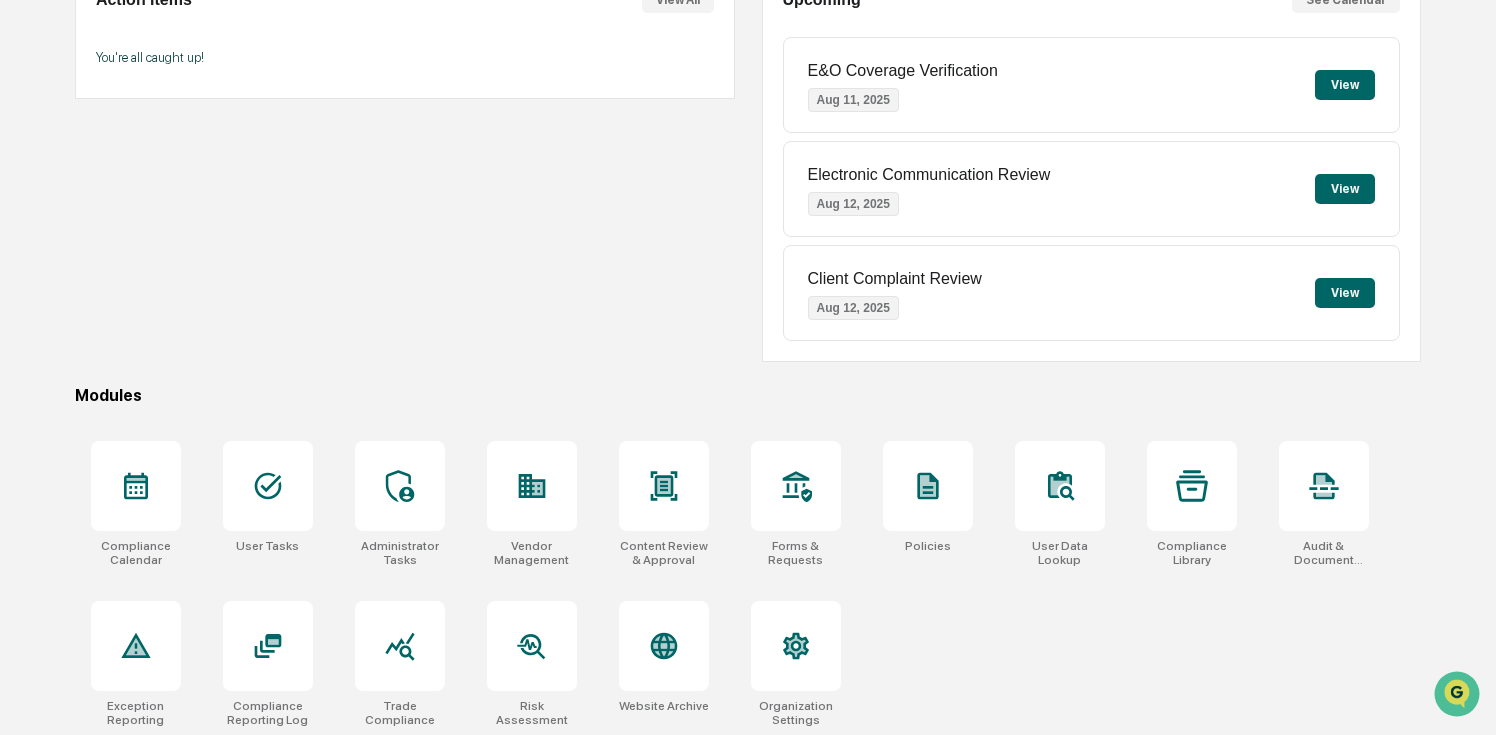 scroll, scrollTop: 234, scrollLeft: 0, axis: vertical 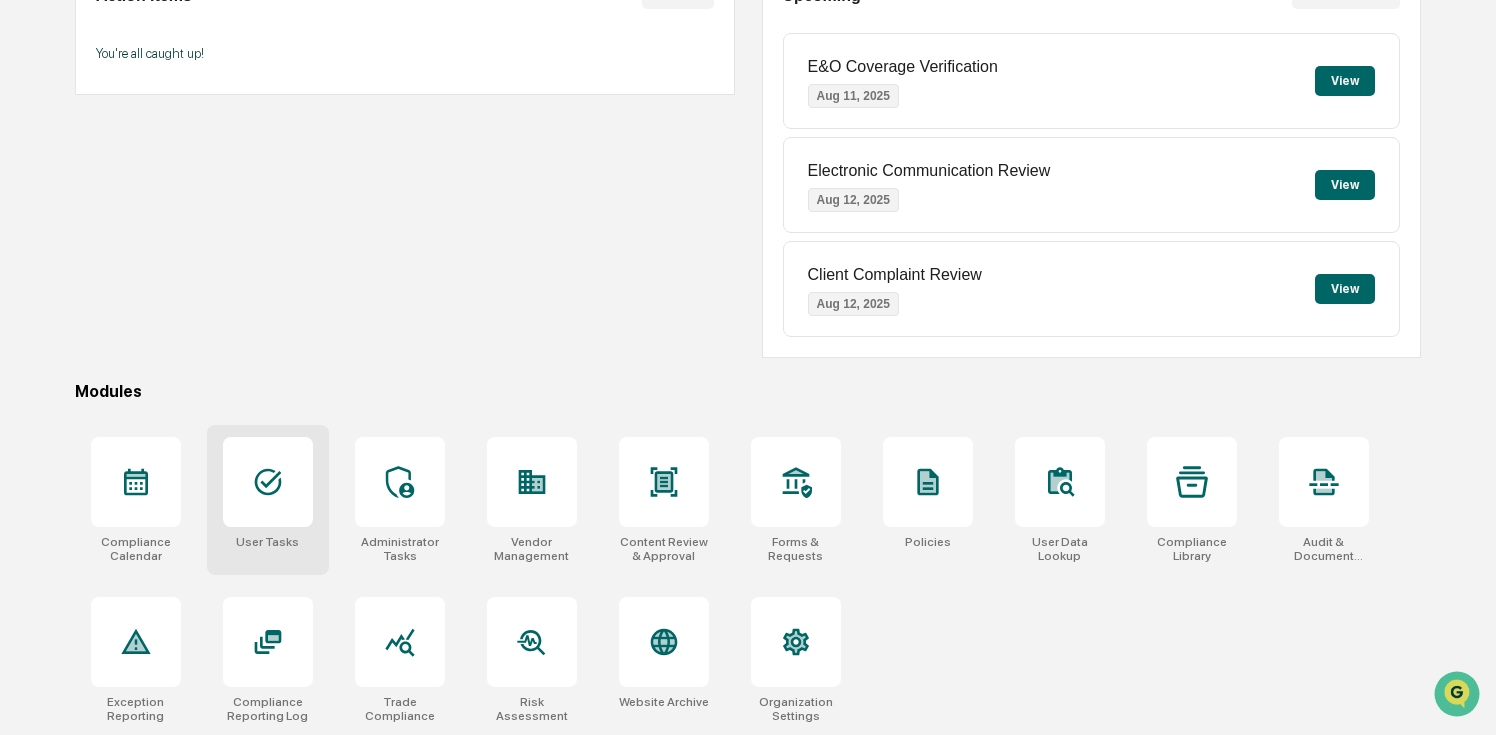 click 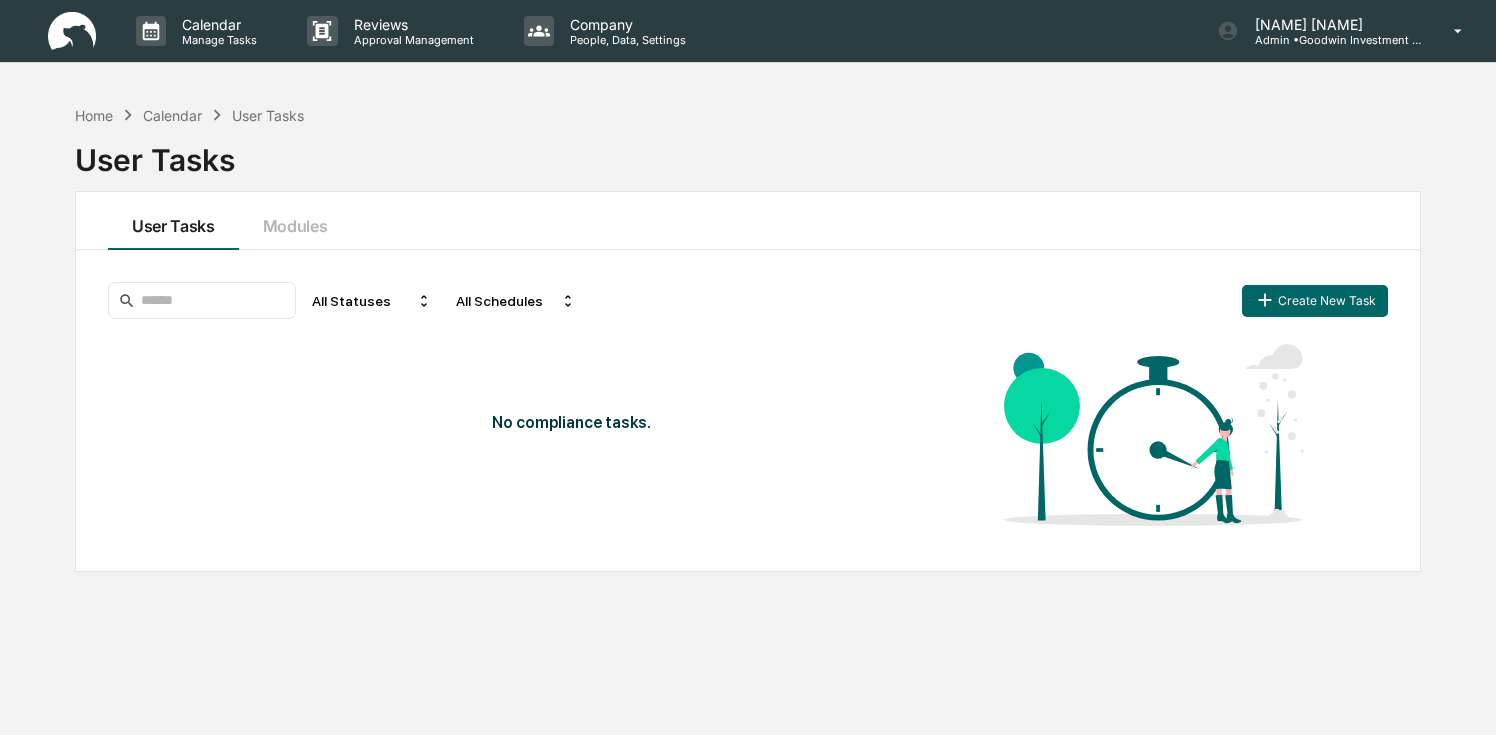 scroll, scrollTop: 0, scrollLeft: 0, axis: both 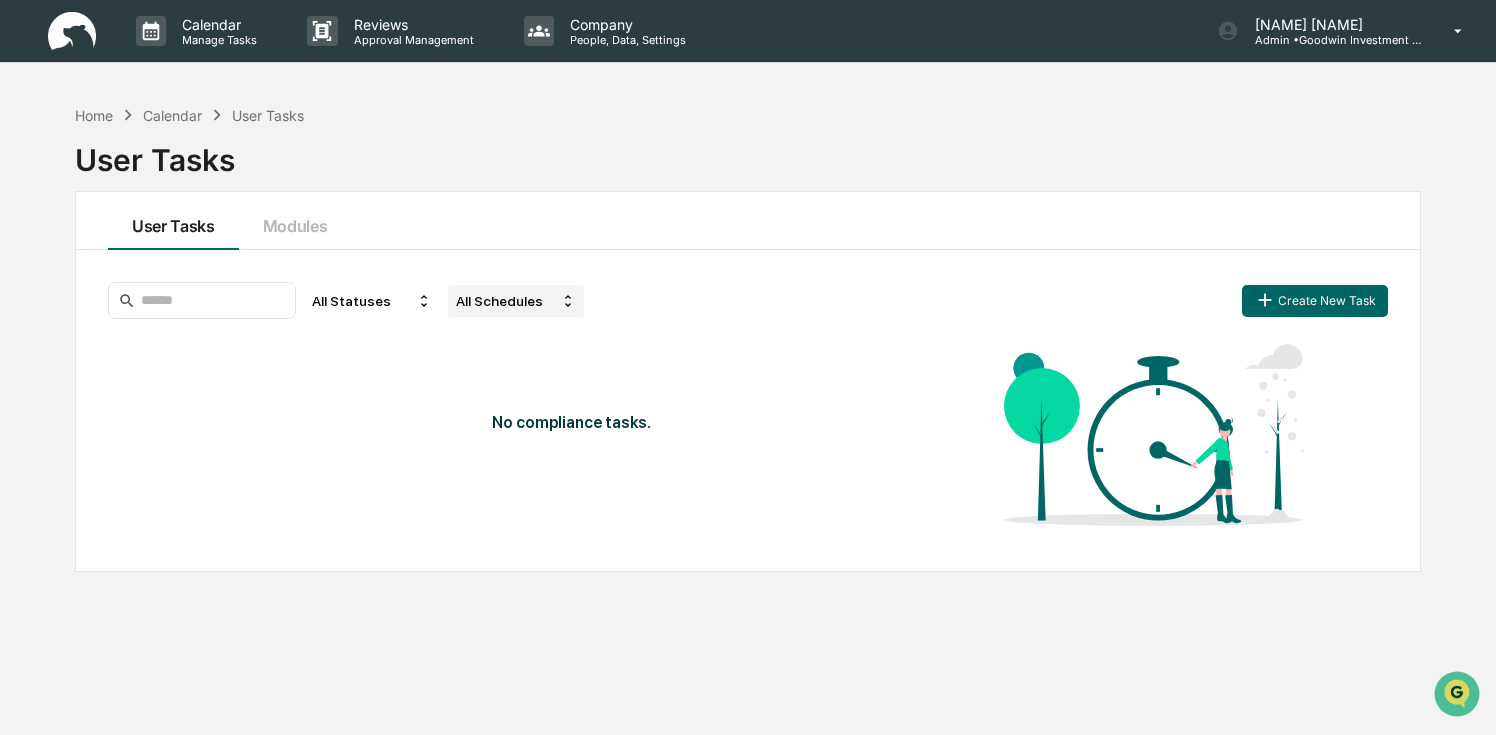 click on "All Schedules" at bounding box center (516, 301) 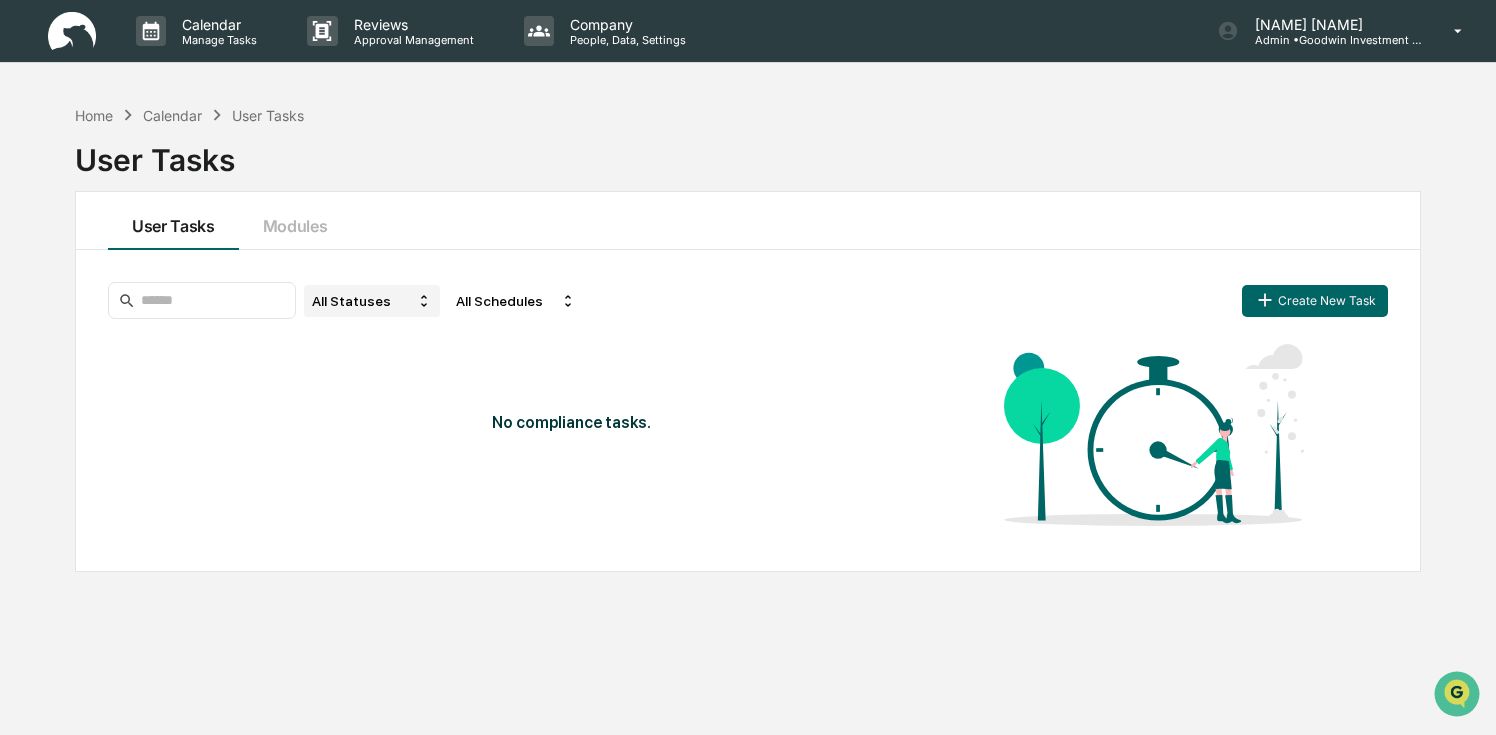 click on "All Statuses" at bounding box center (372, 301) 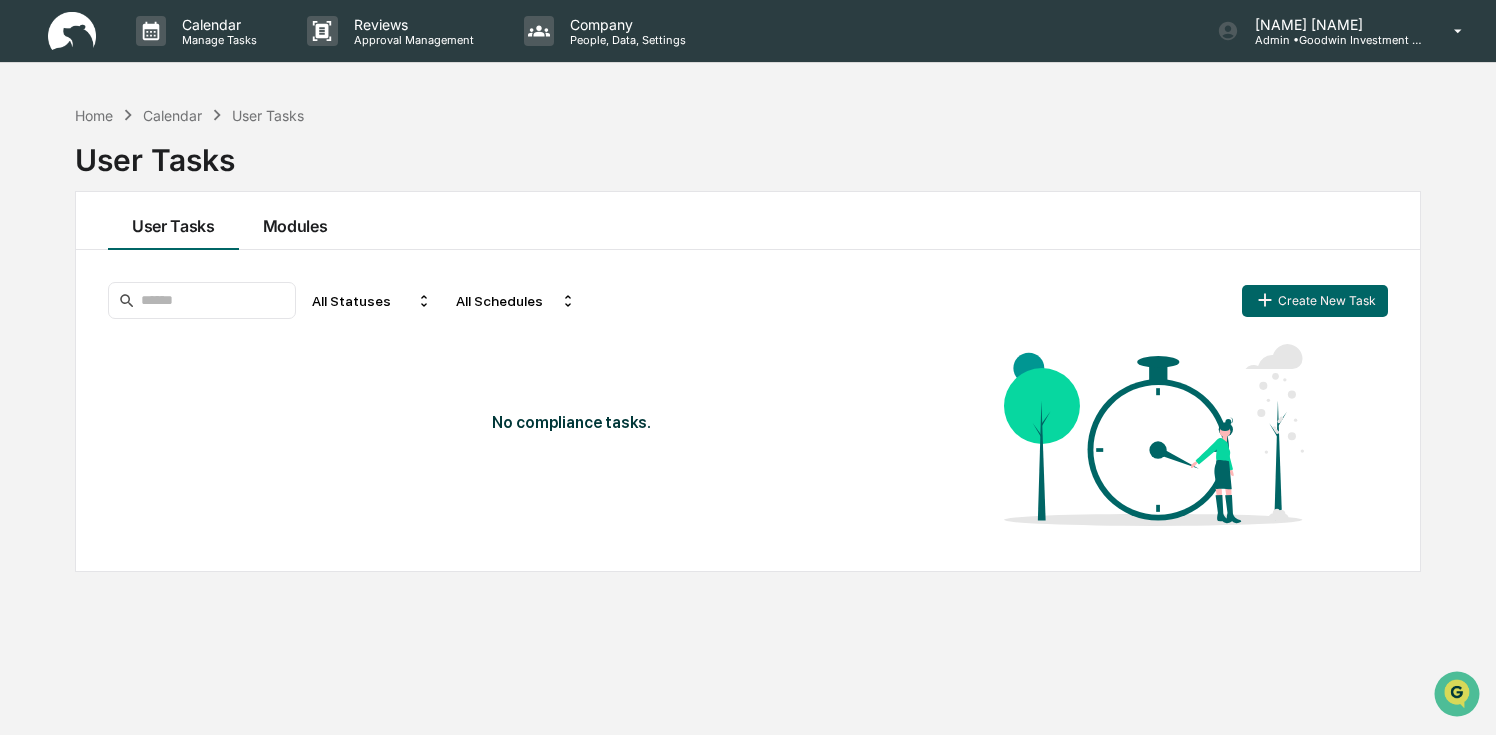 click on "Modules" at bounding box center (295, 221) 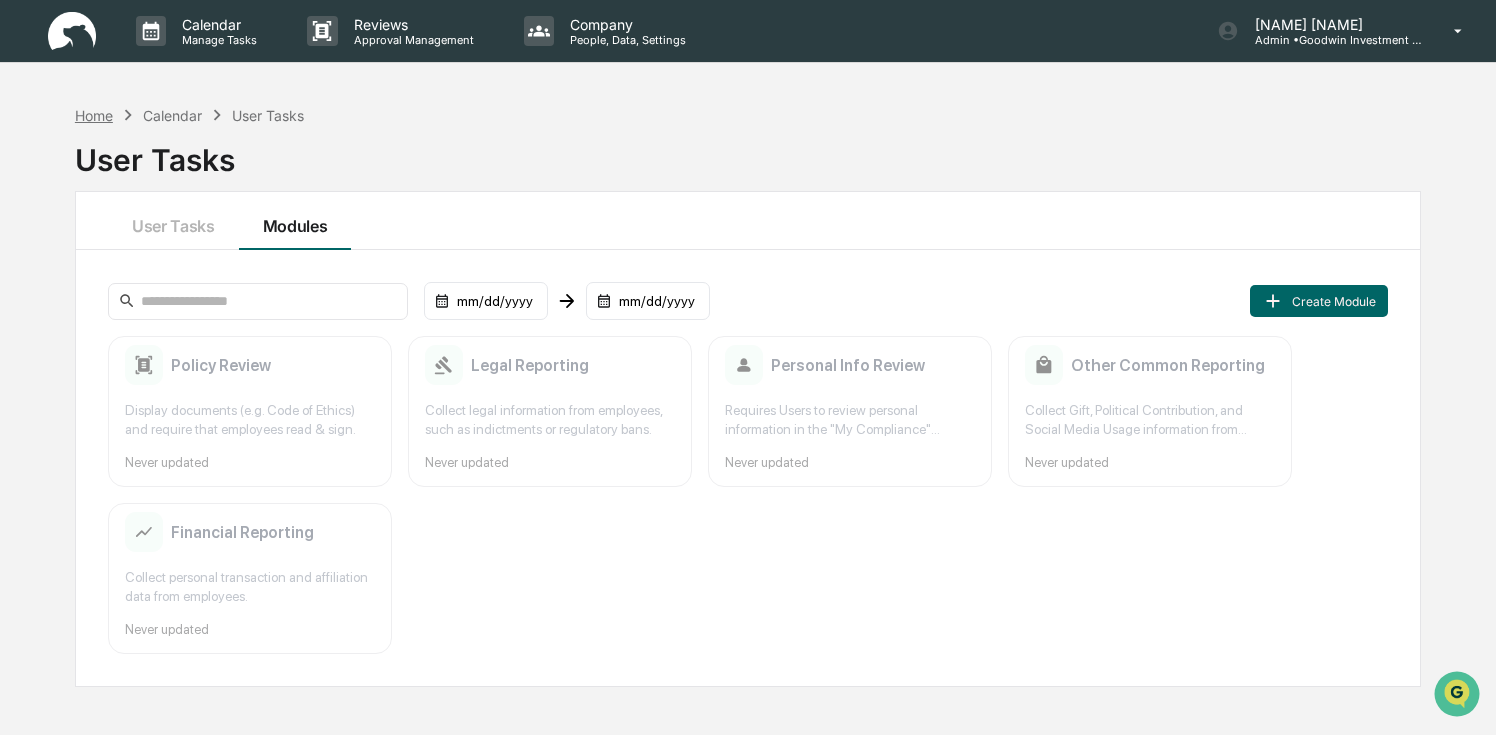 click on "Home" at bounding box center (94, 115) 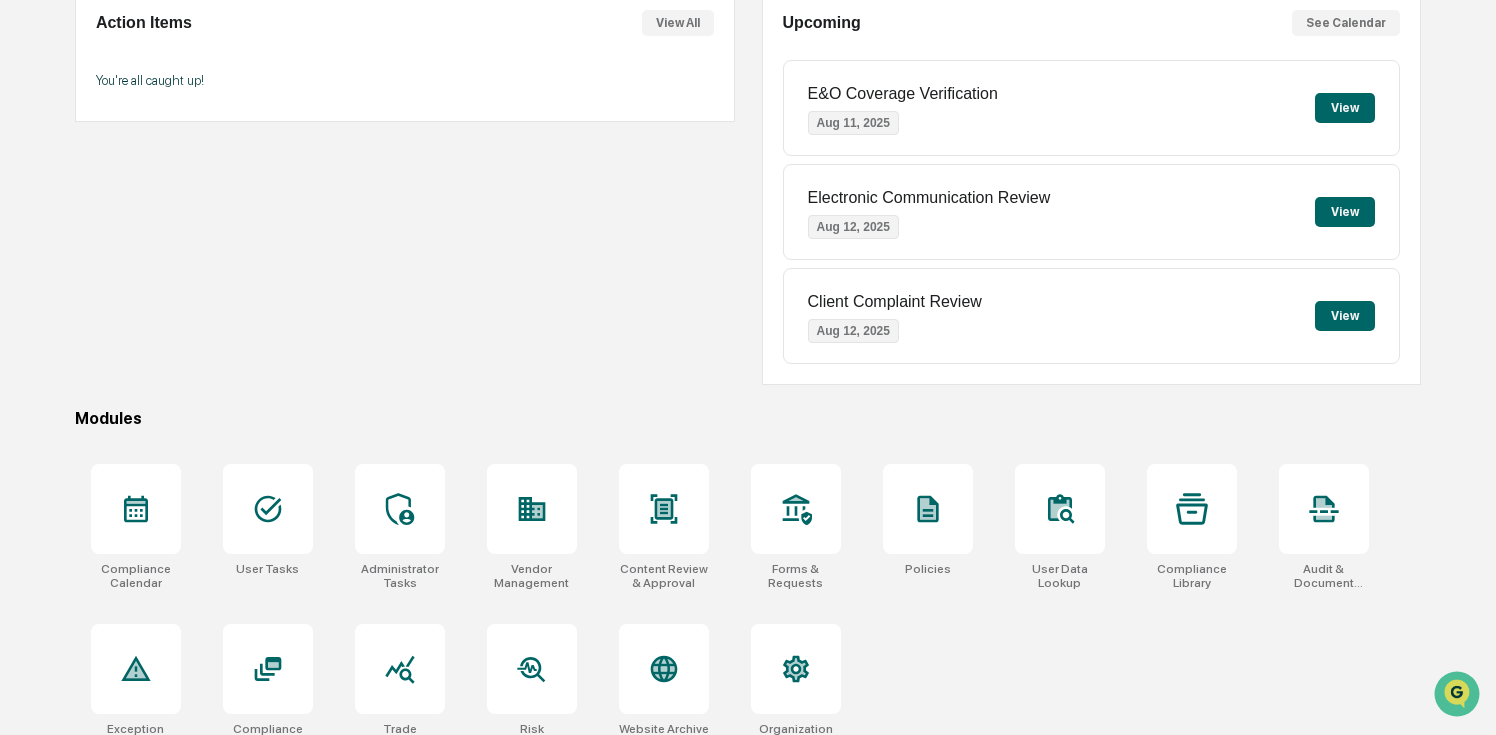scroll, scrollTop: 234, scrollLeft: 0, axis: vertical 